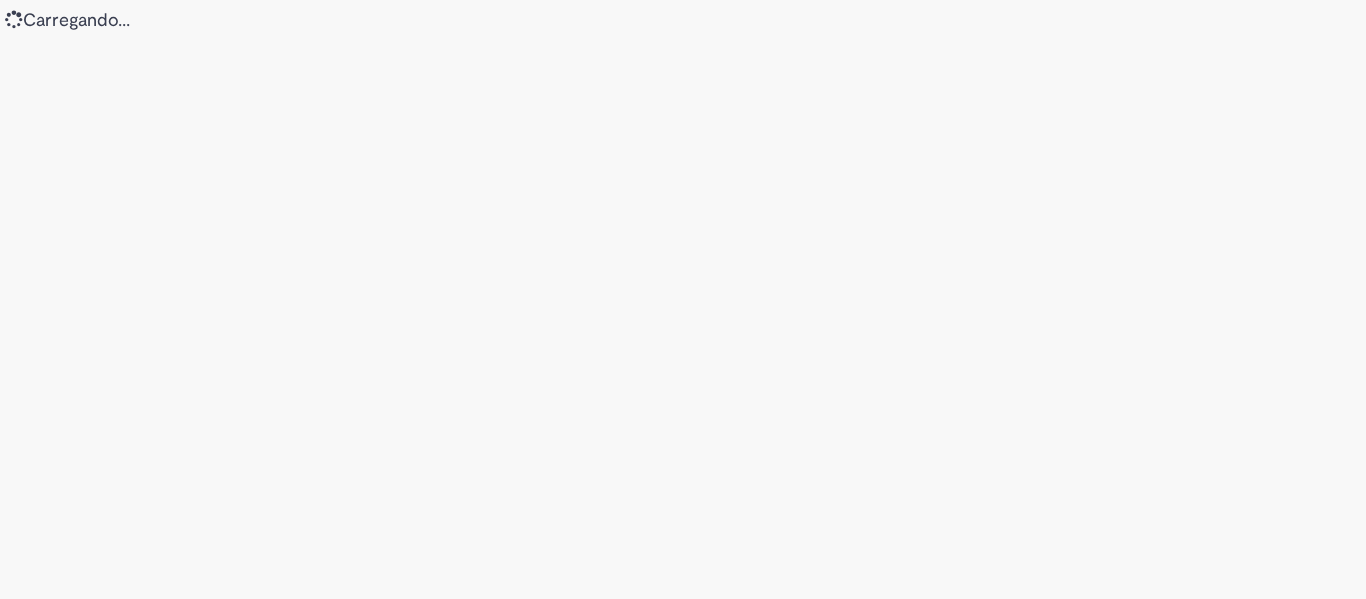 scroll, scrollTop: 0, scrollLeft: 0, axis: both 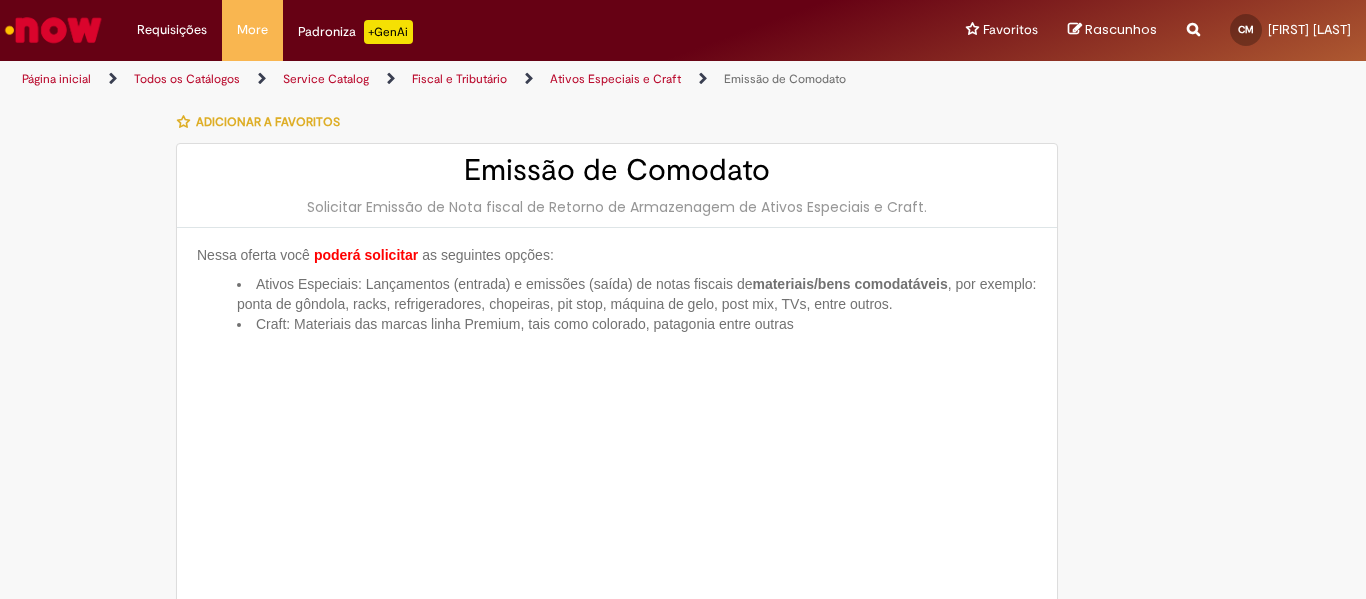 type on "**********" 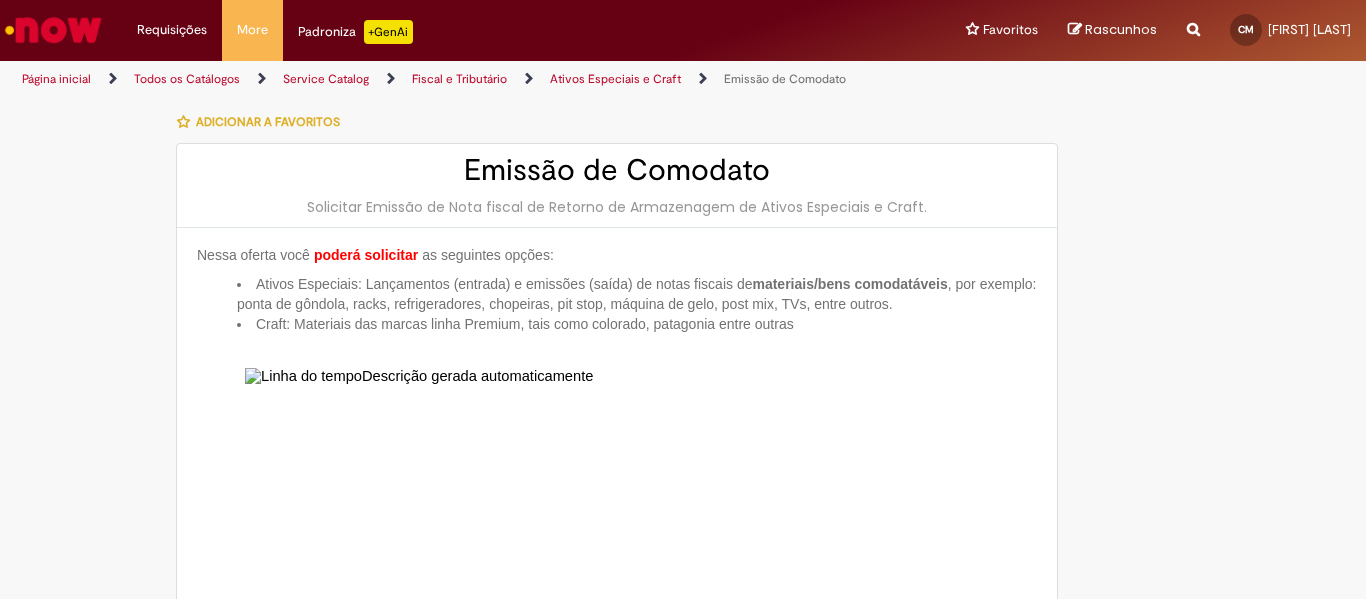 type on "**********" 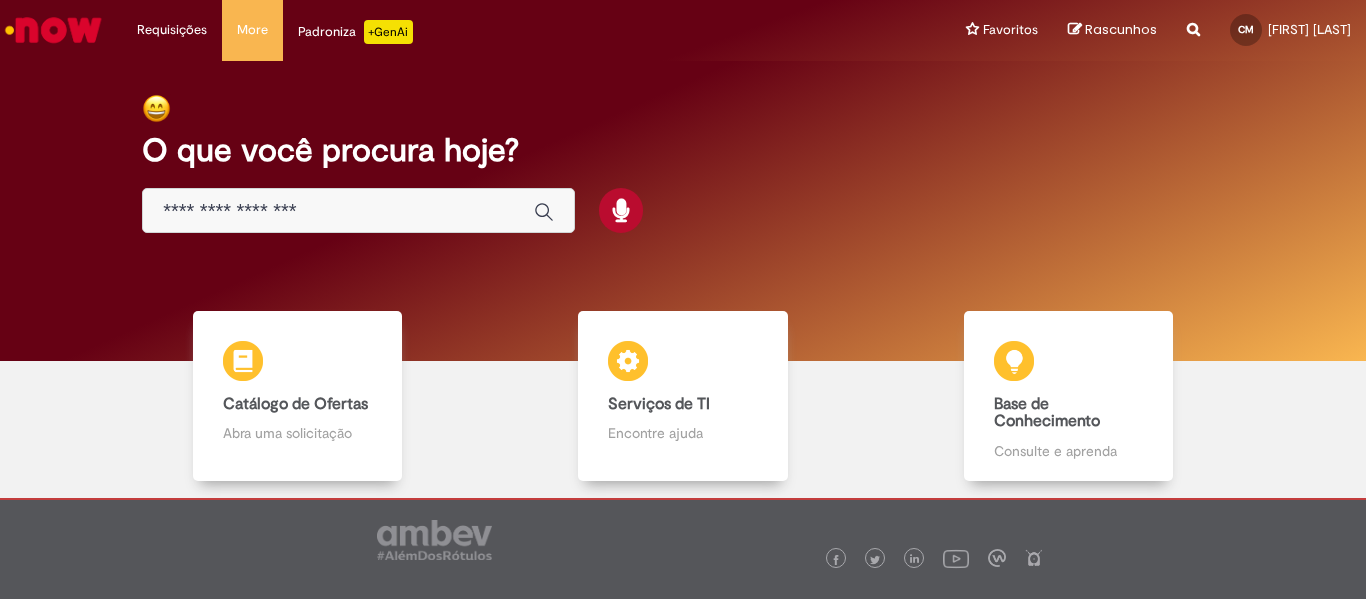 click at bounding box center [338, 211] 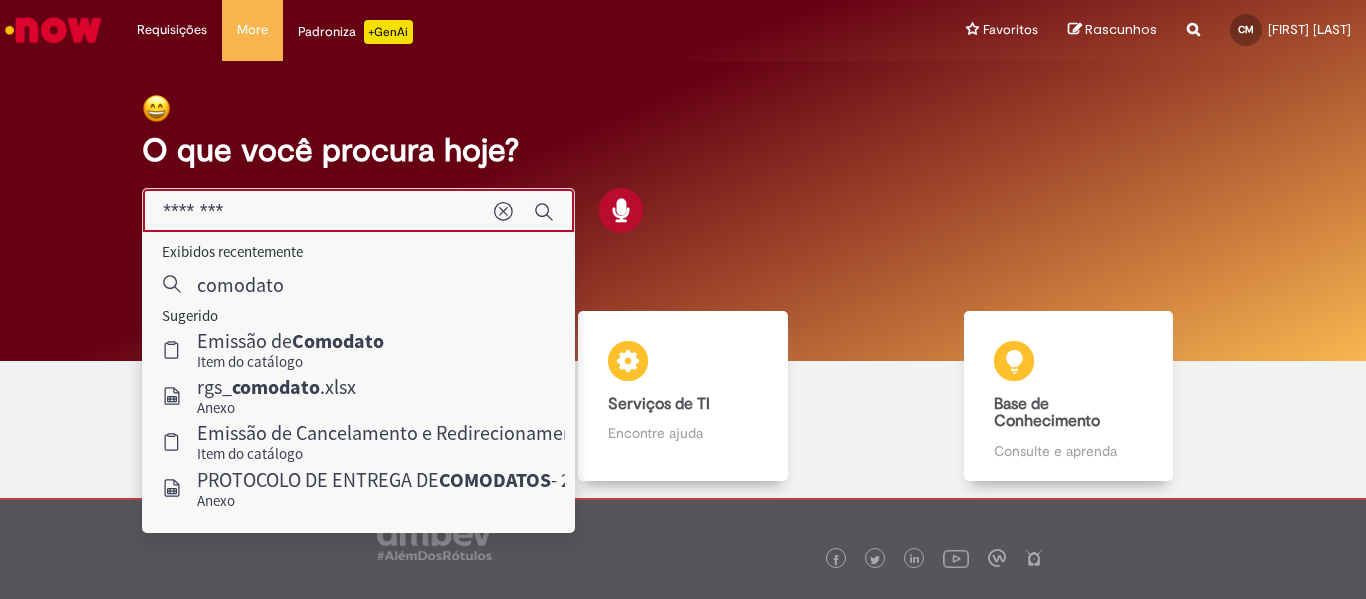 type on "********" 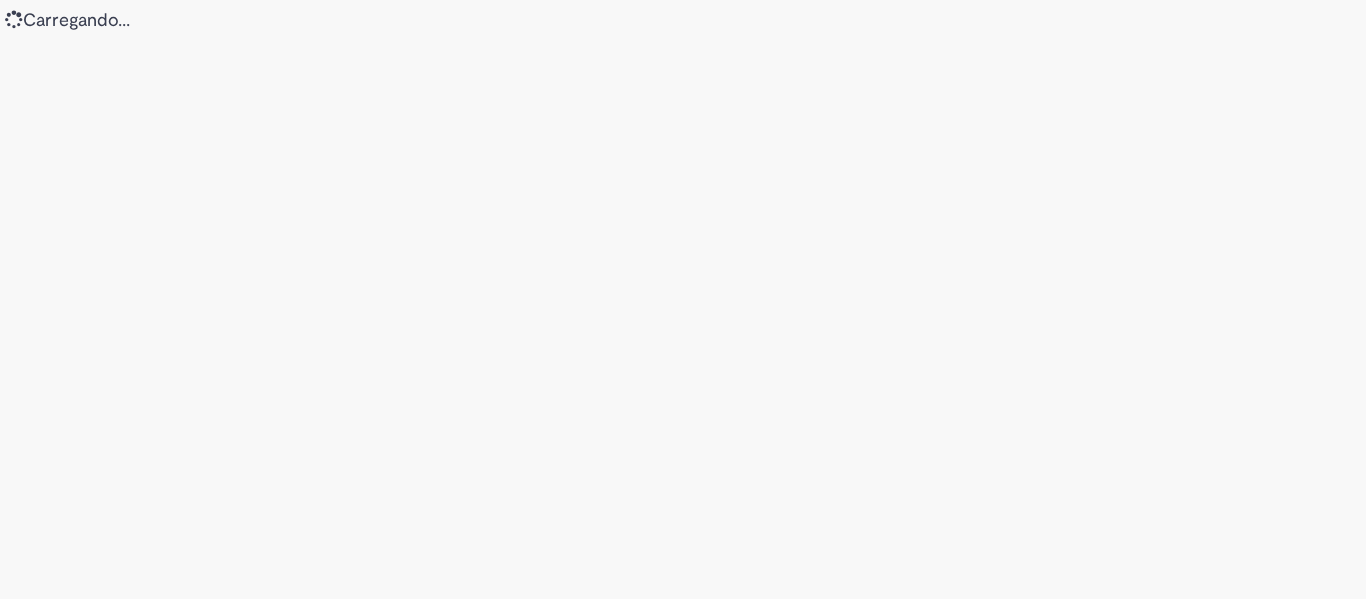 scroll, scrollTop: 0, scrollLeft: 0, axis: both 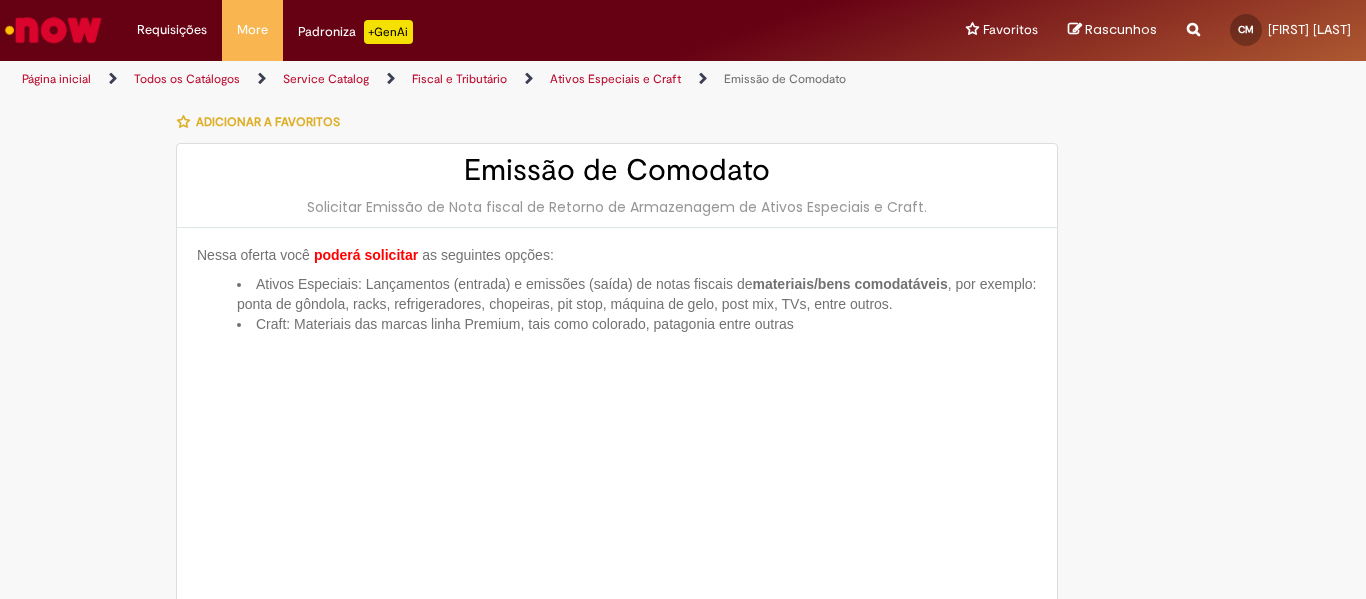 type on "**********" 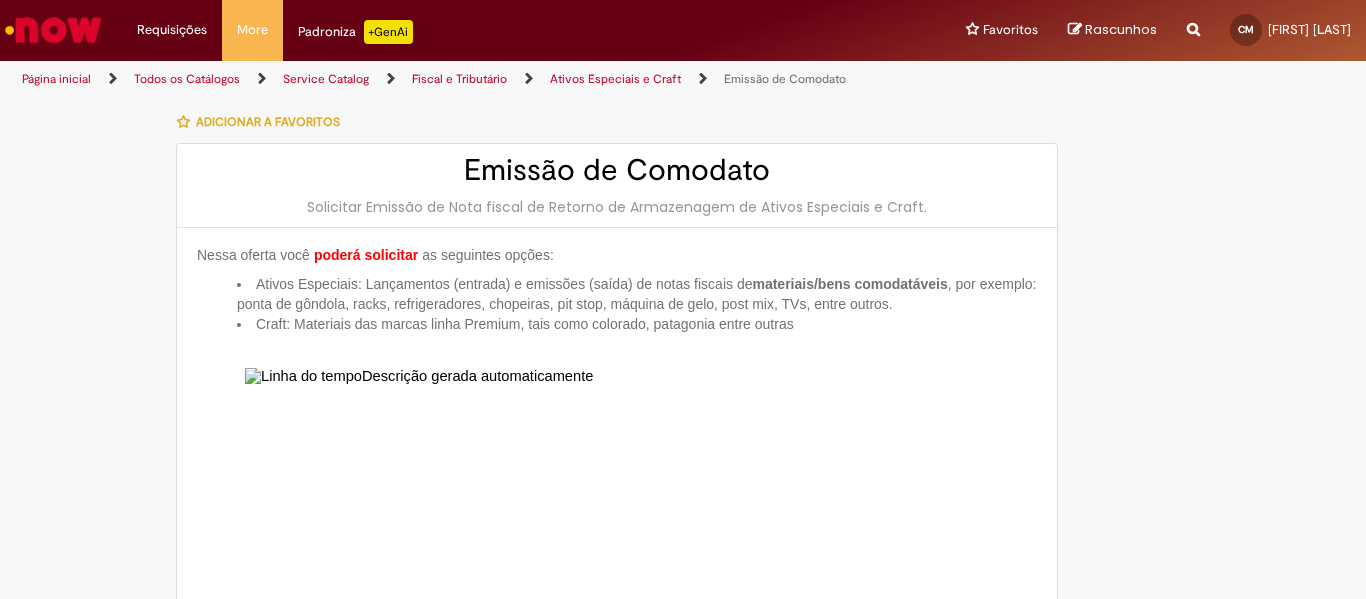type on "**********" 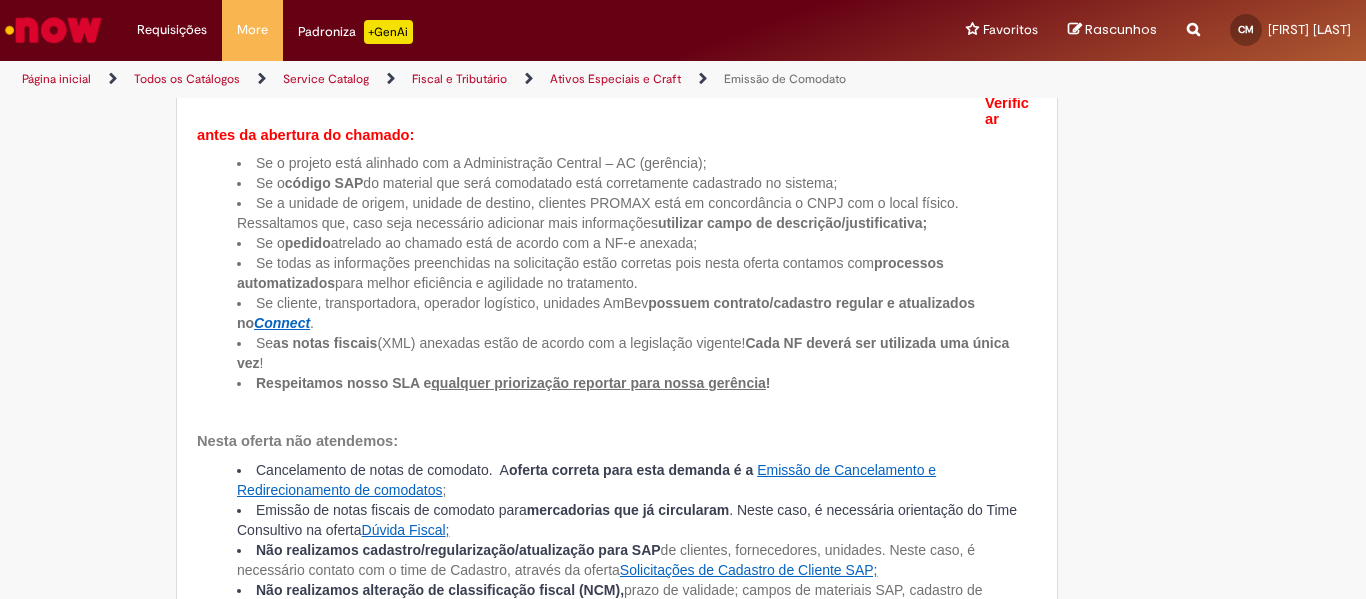 type on "**********" 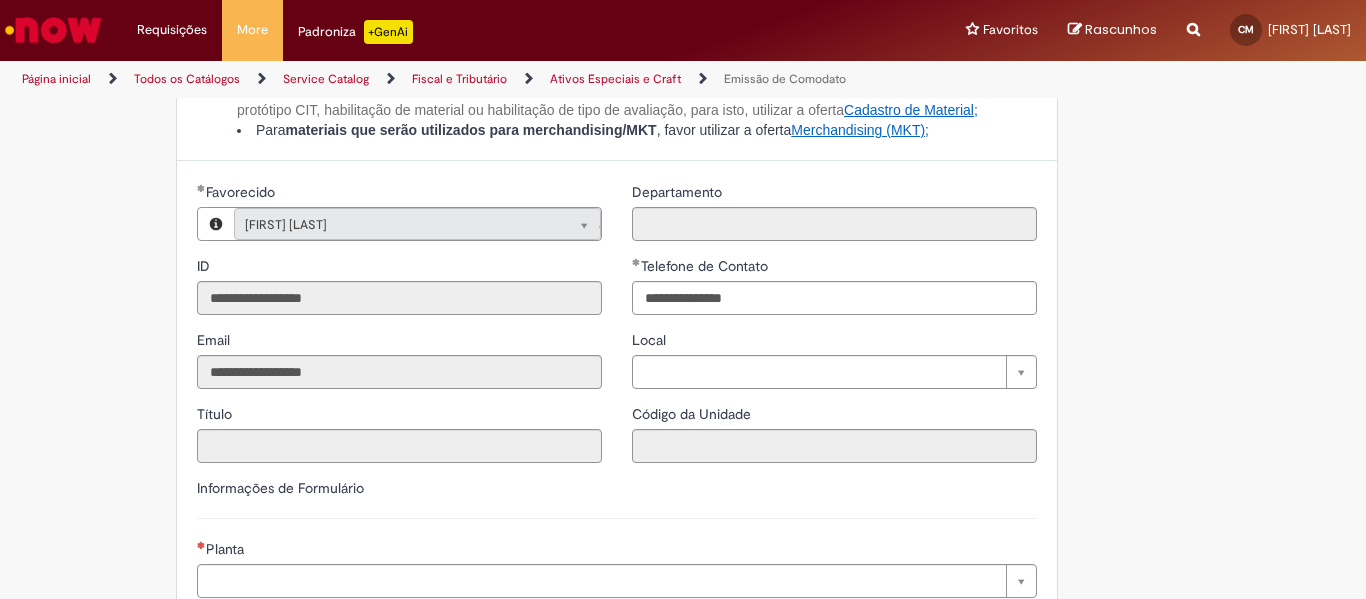 scroll, scrollTop: 1200, scrollLeft: 0, axis: vertical 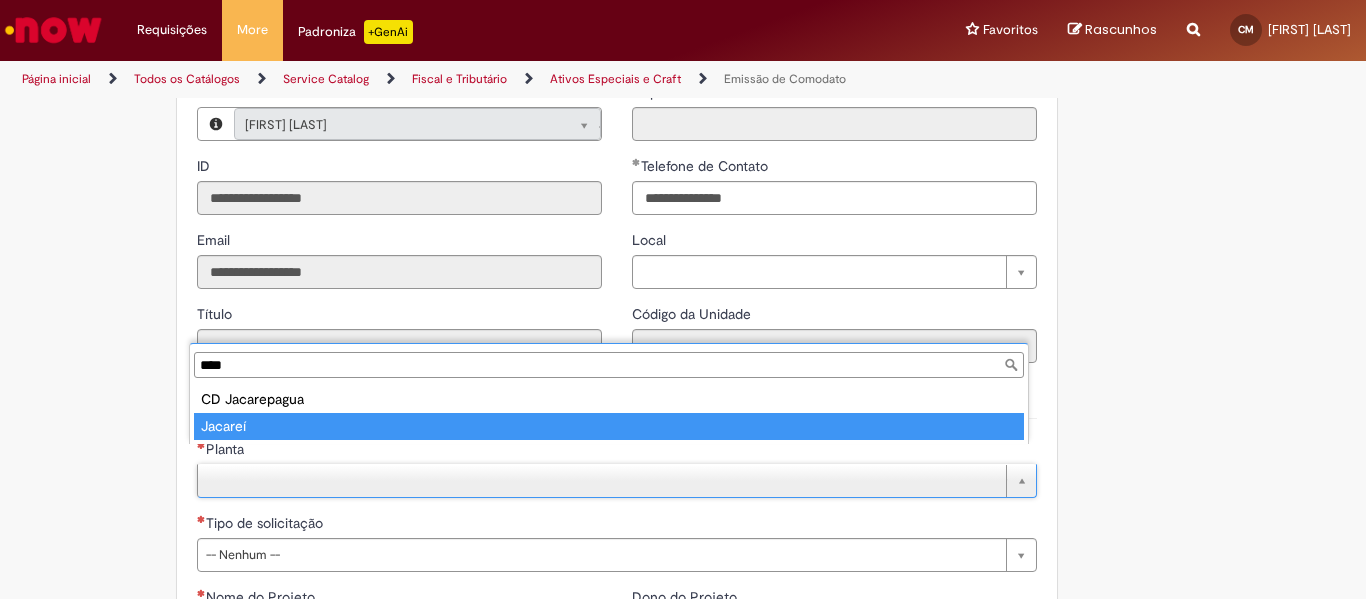 type on "****" 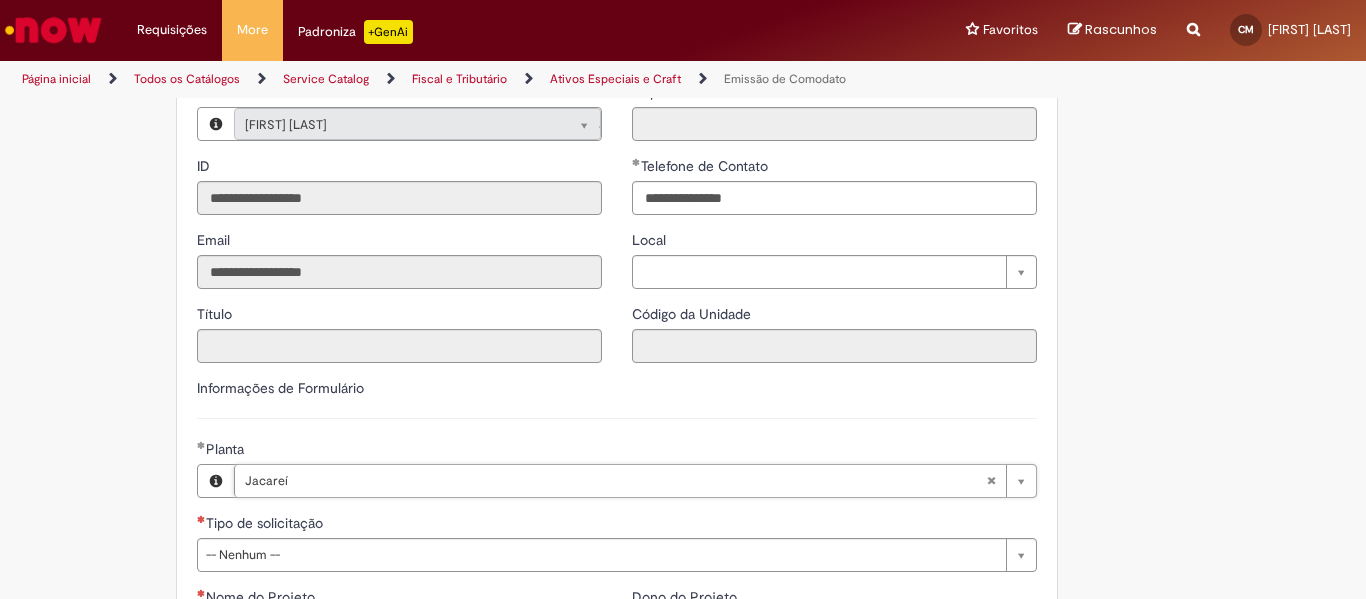 scroll, scrollTop: 1300, scrollLeft: 0, axis: vertical 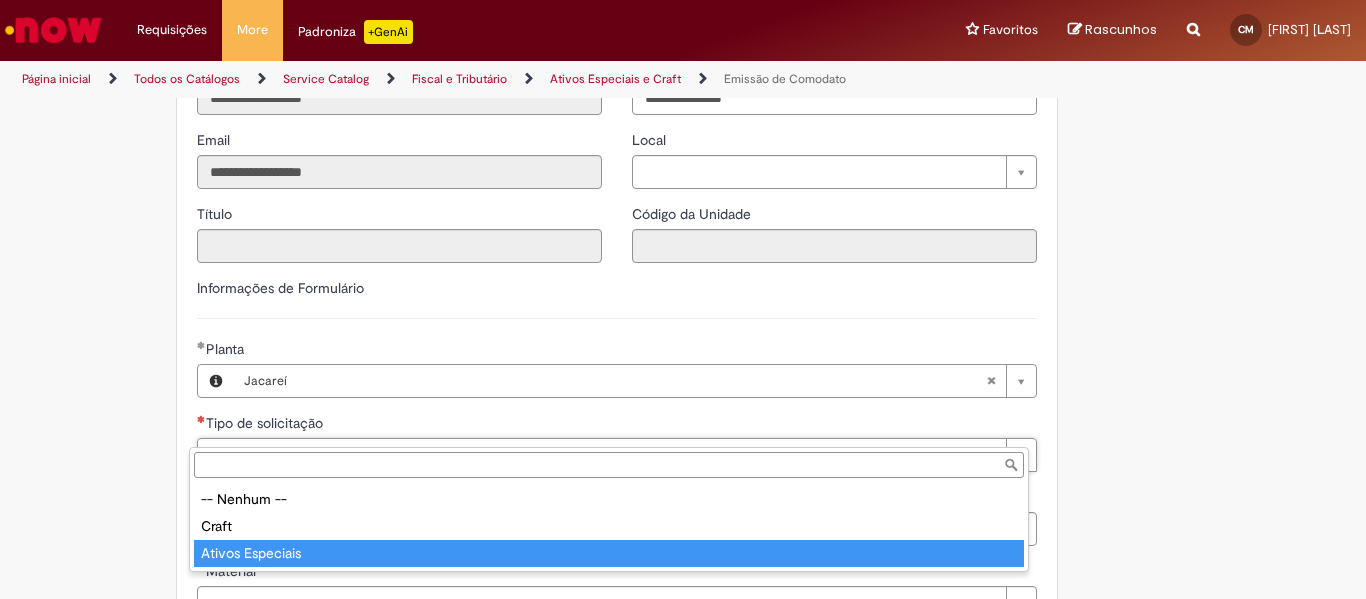 type on "**********" 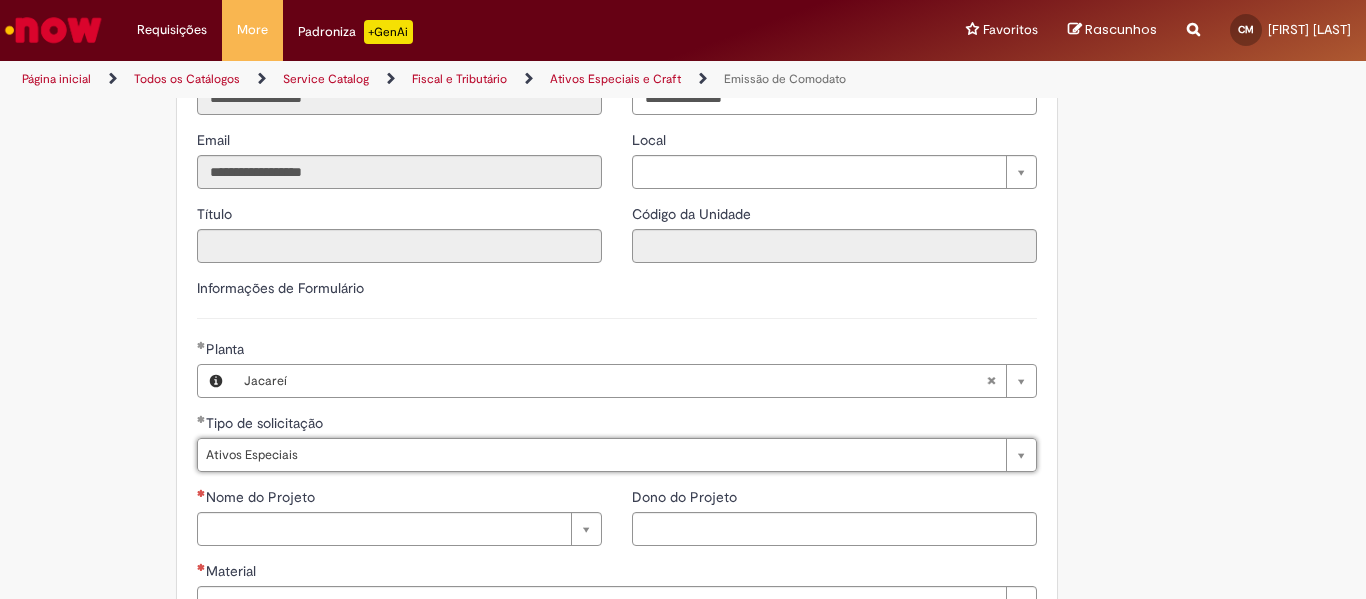scroll, scrollTop: 1400, scrollLeft: 0, axis: vertical 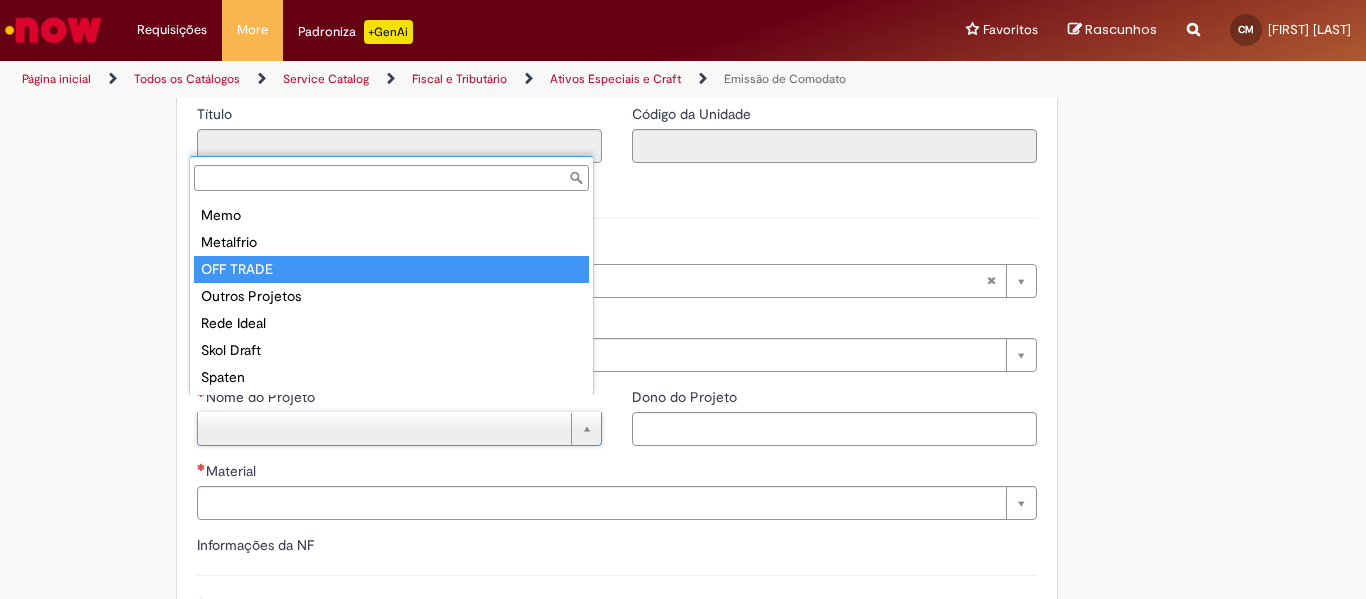 type on "*********" 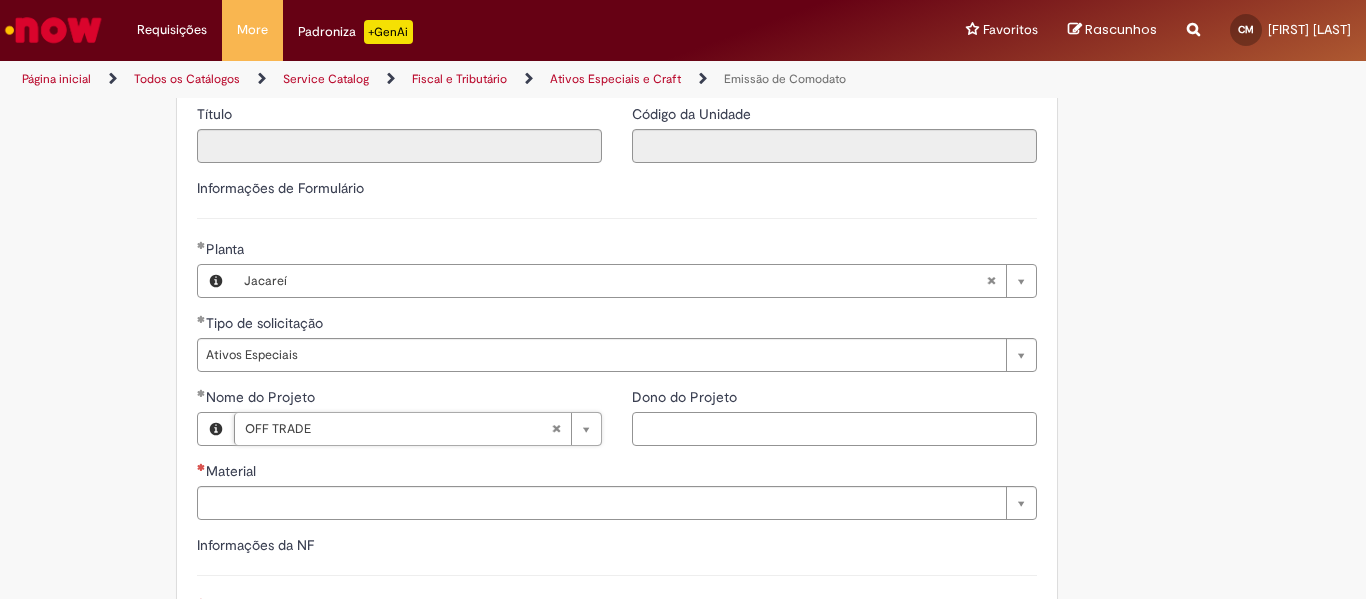 click on "Dono do Projeto" at bounding box center [834, 429] 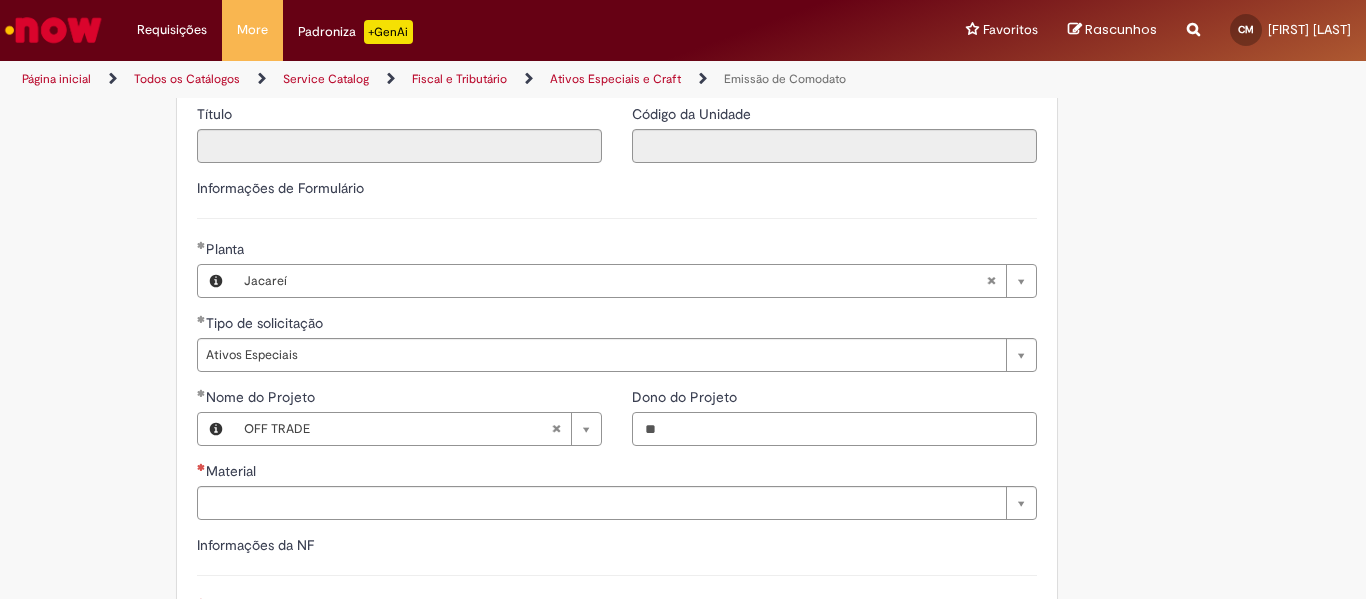 type on "*" 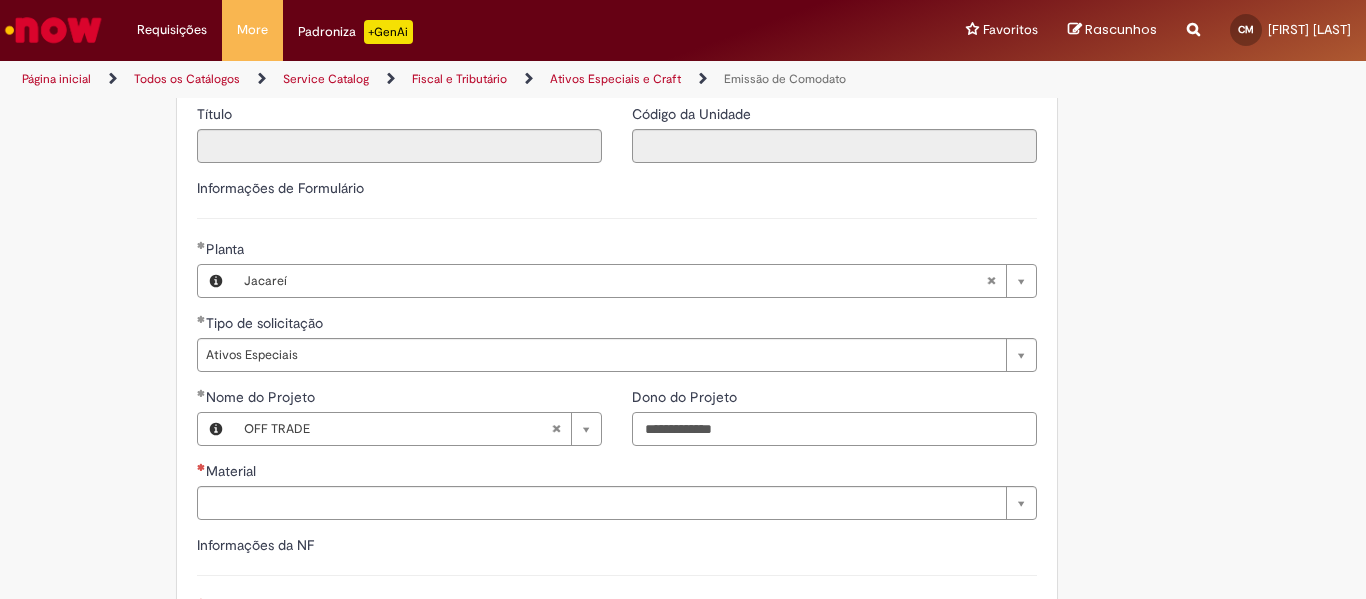 type on "**********" 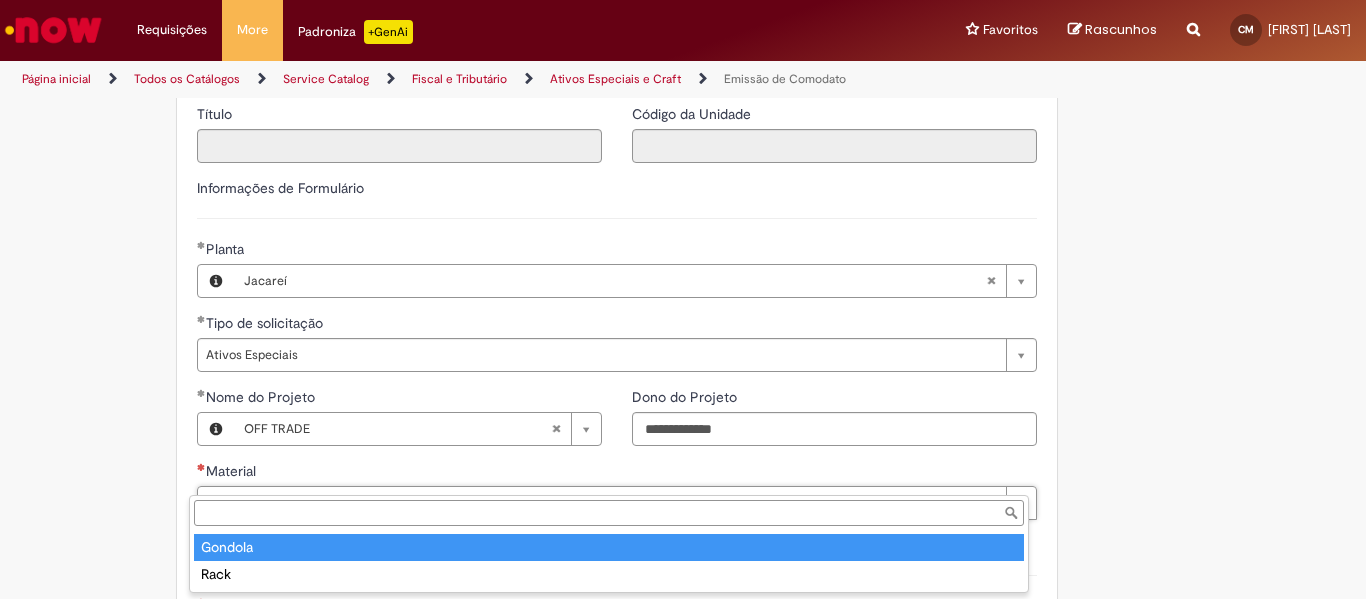 type on "*******" 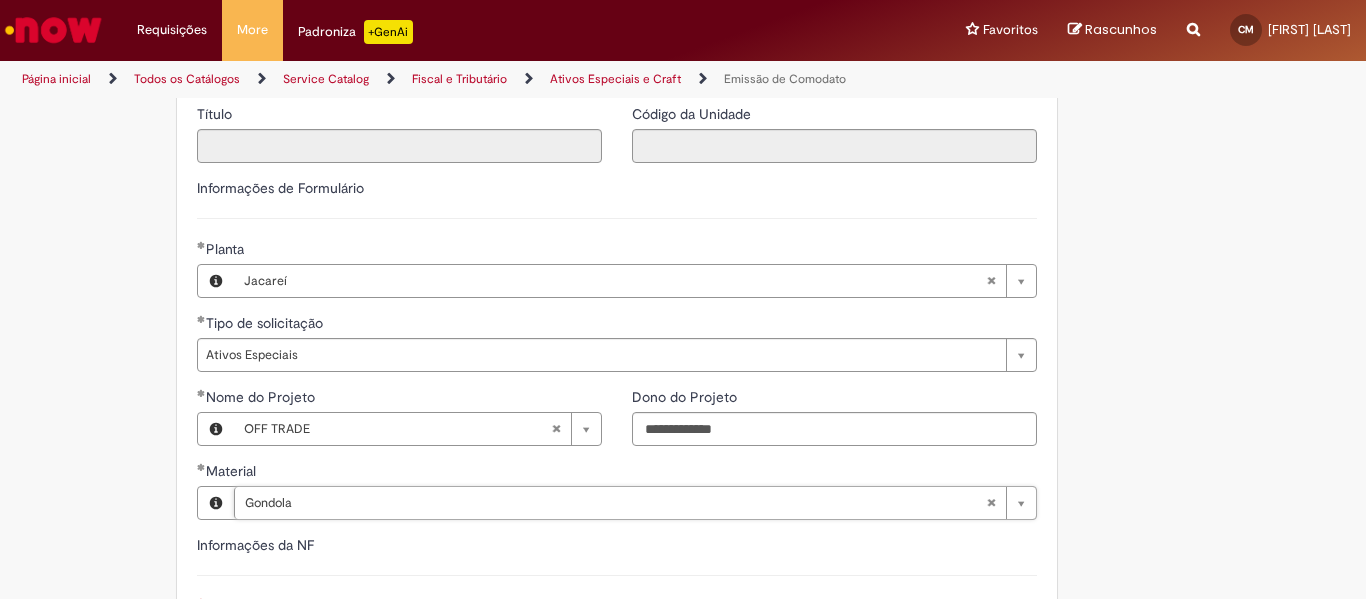 scroll, scrollTop: 1500, scrollLeft: 0, axis: vertical 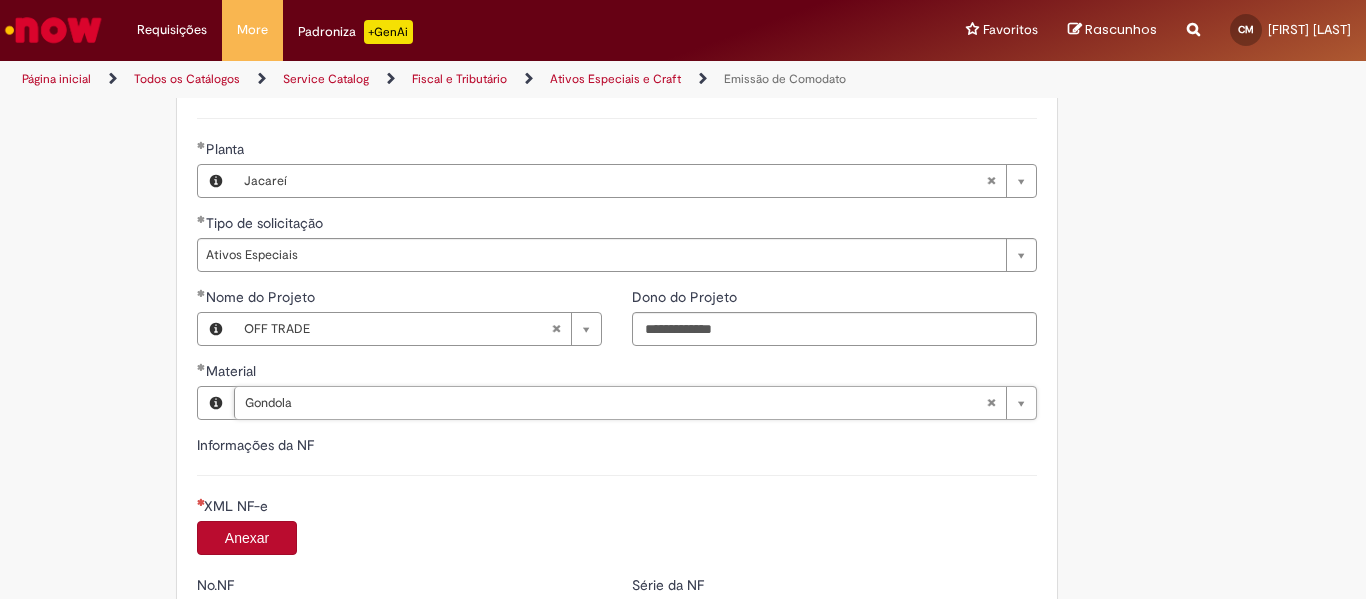 click on "Anexar" at bounding box center [247, 538] 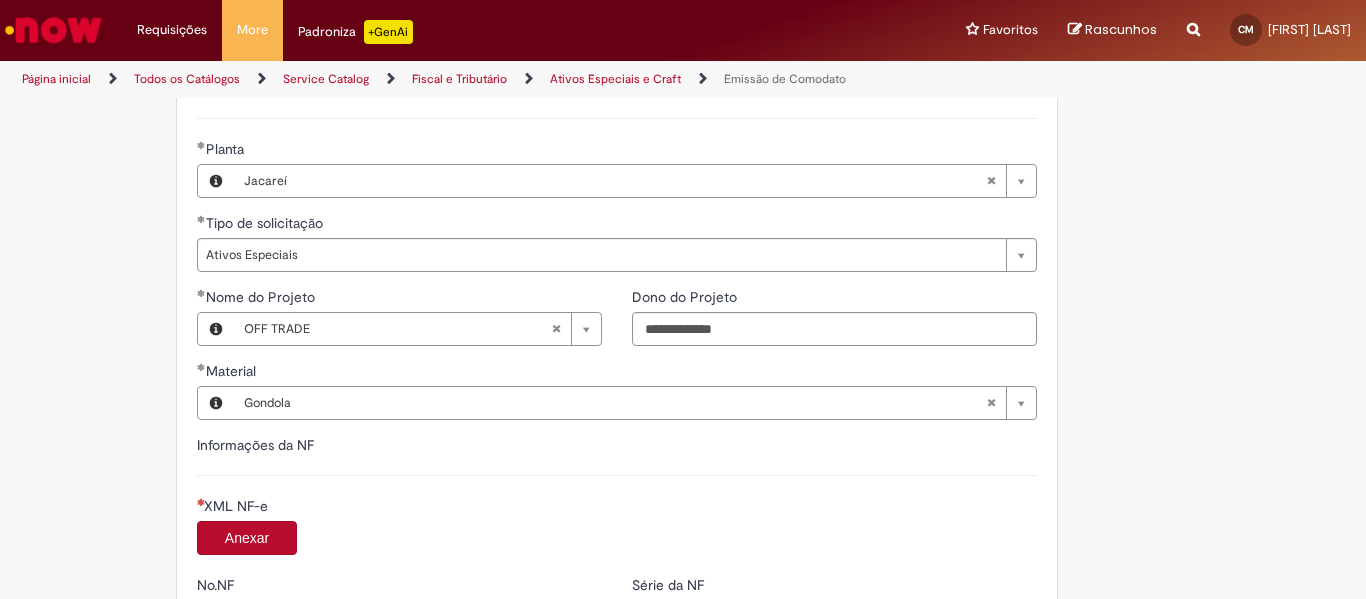 scroll, scrollTop: 1800, scrollLeft: 0, axis: vertical 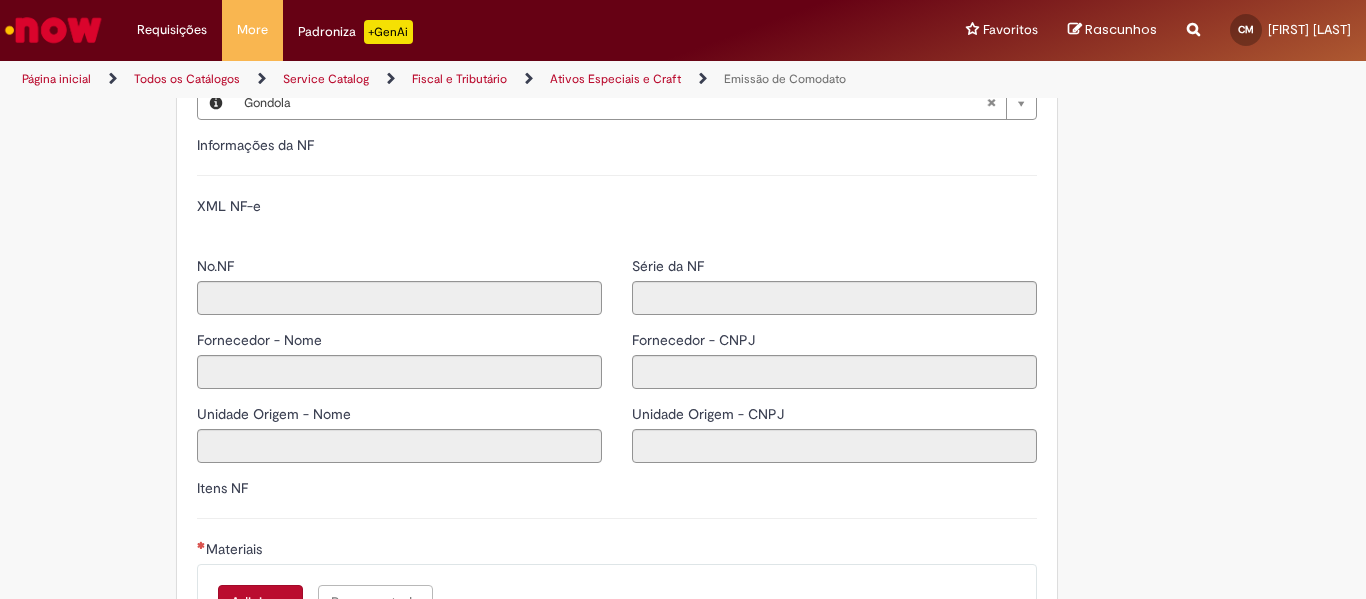 type on "***" 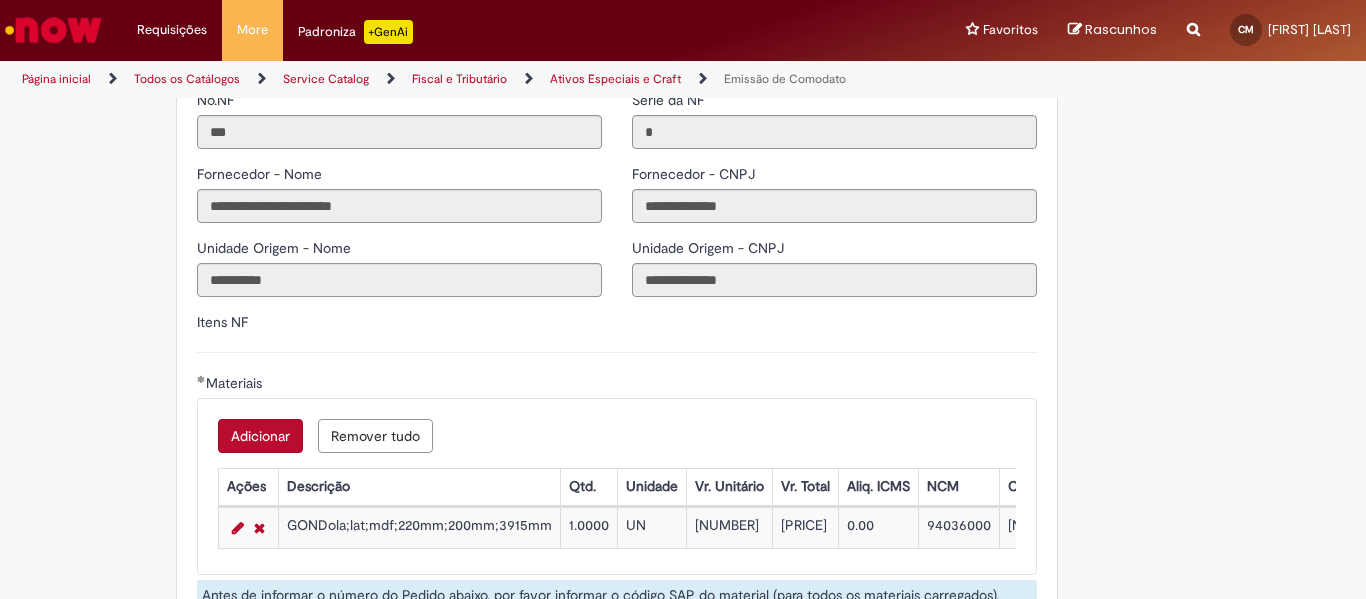 scroll, scrollTop: 2200, scrollLeft: 0, axis: vertical 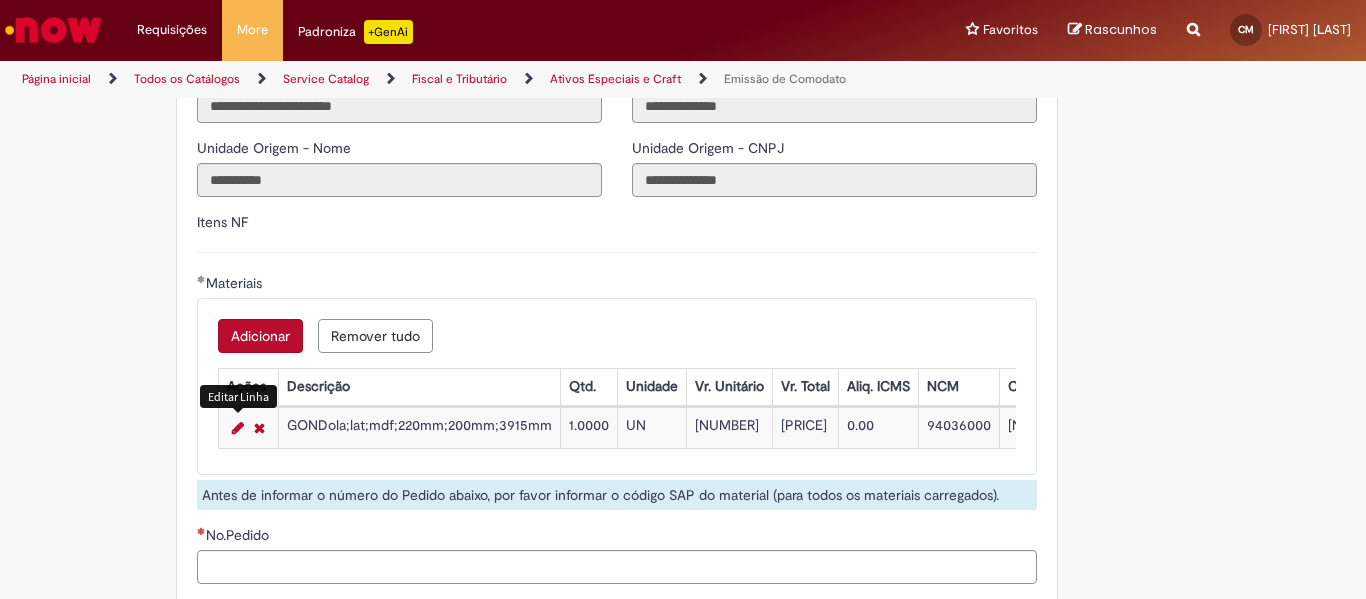 click at bounding box center [238, 428] 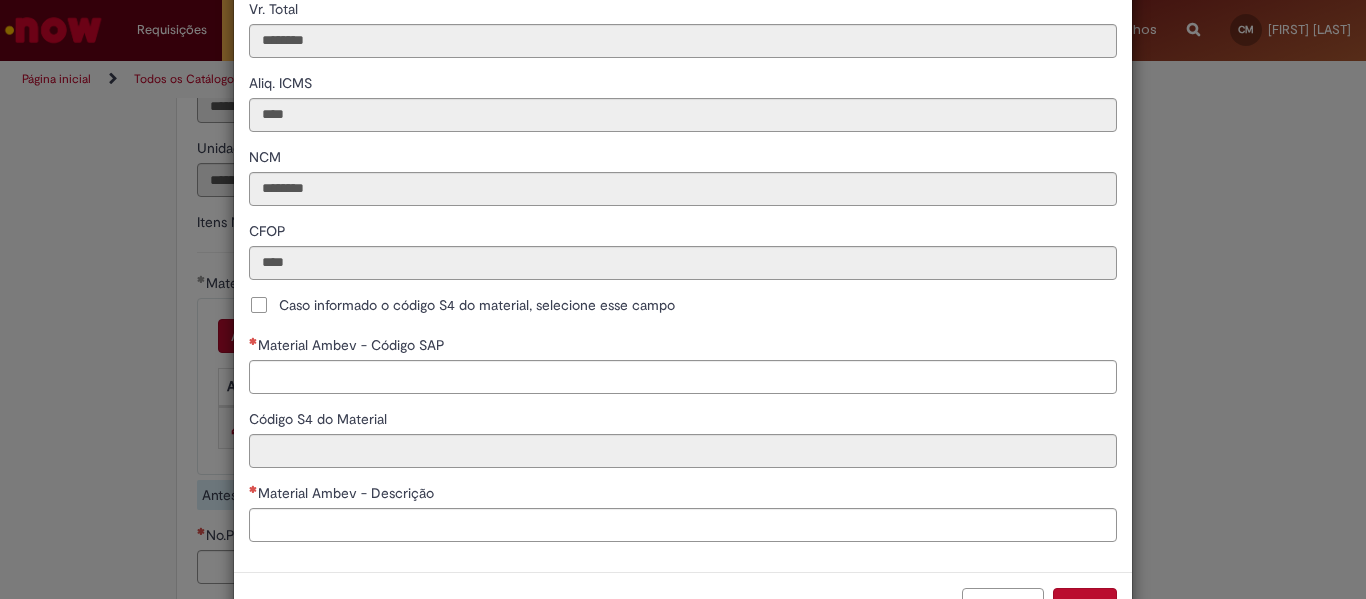 scroll, scrollTop: 469, scrollLeft: 0, axis: vertical 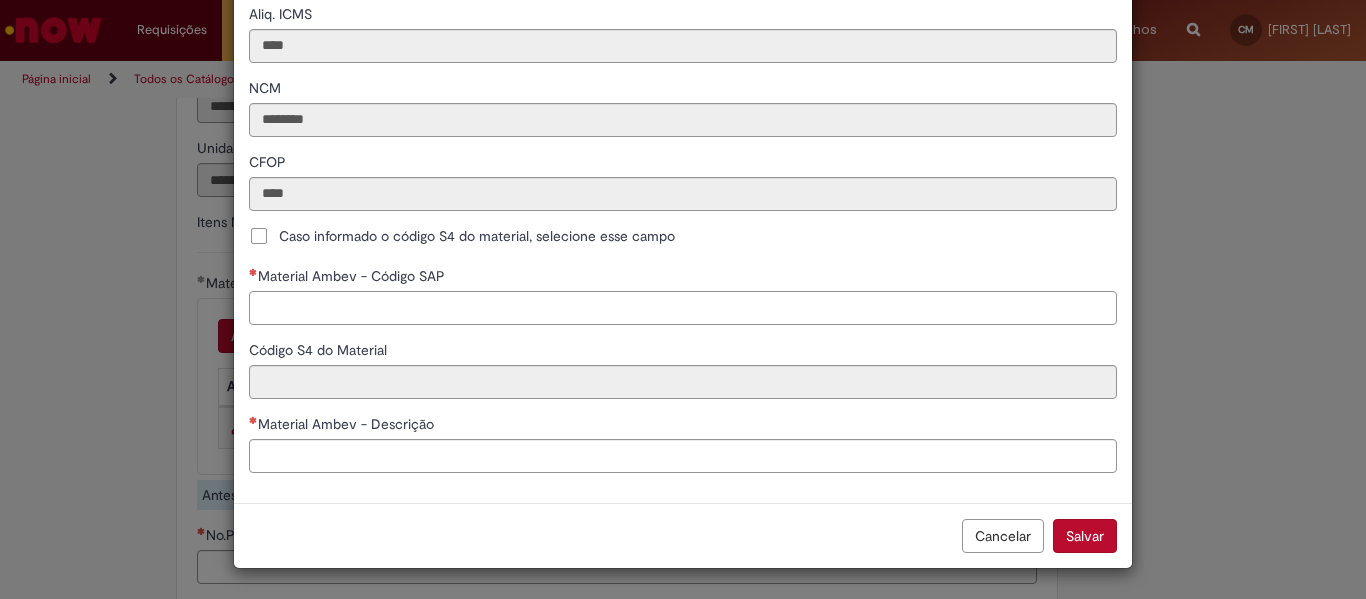 click on "Material Ambev - Código SAP" at bounding box center [683, 308] 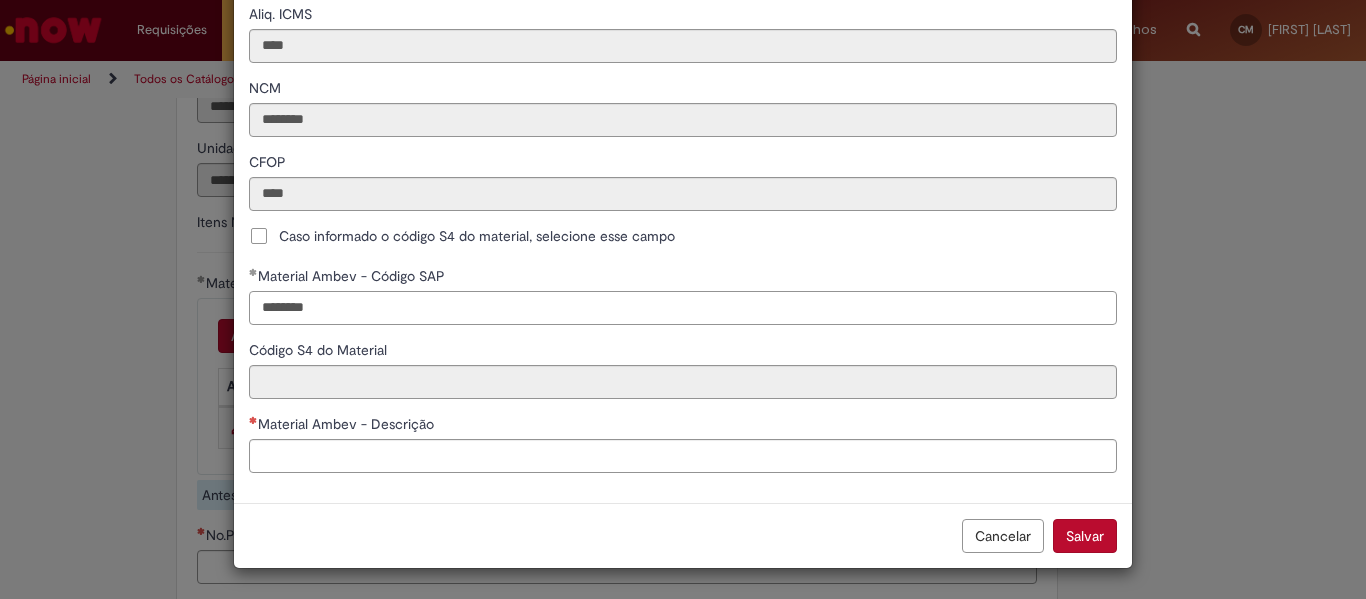 type on "********" 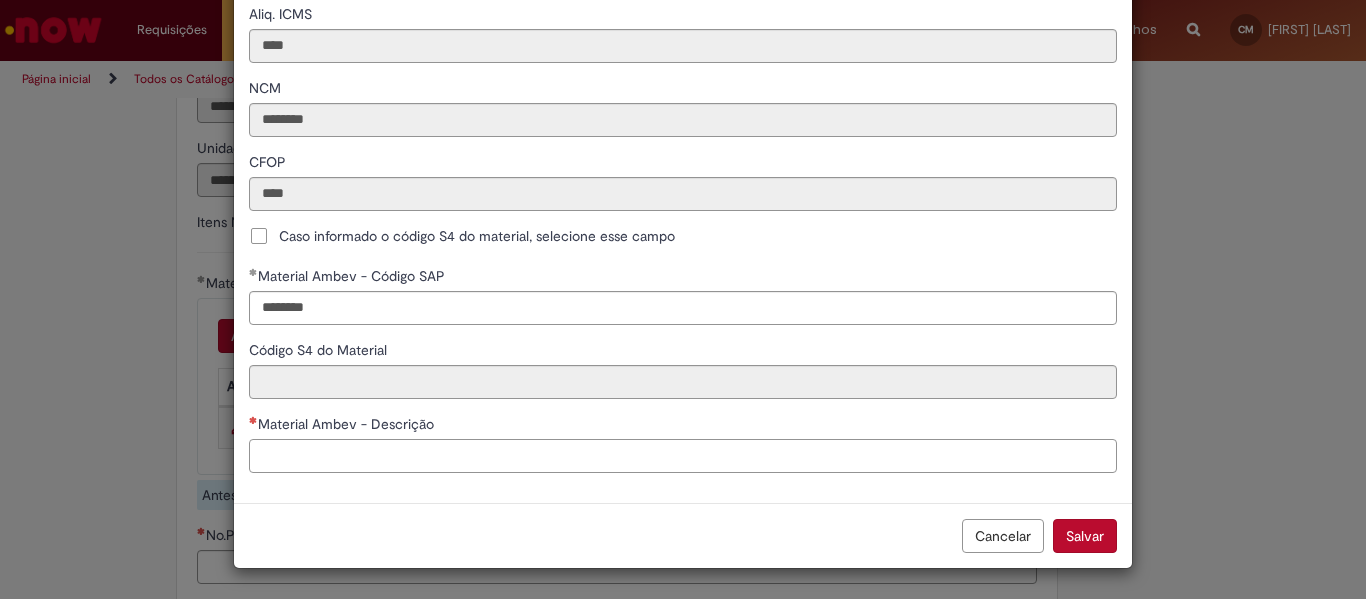 click on "Material Ambev - Descrição" at bounding box center [683, 456] 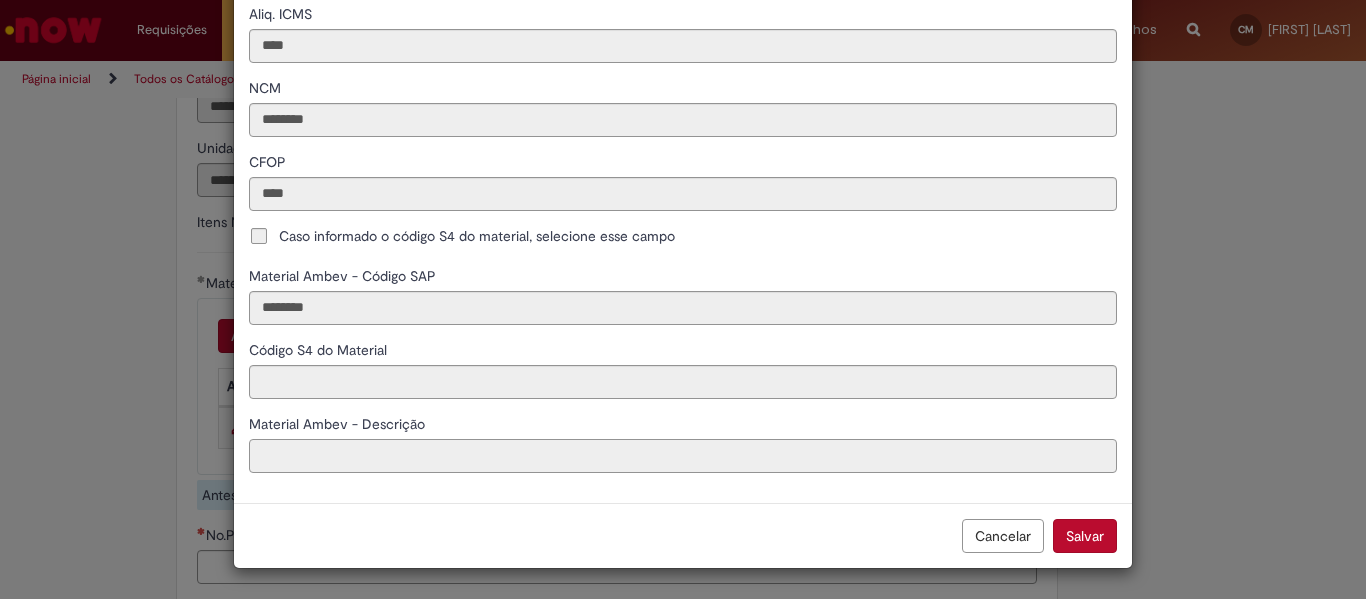 type on "**********" 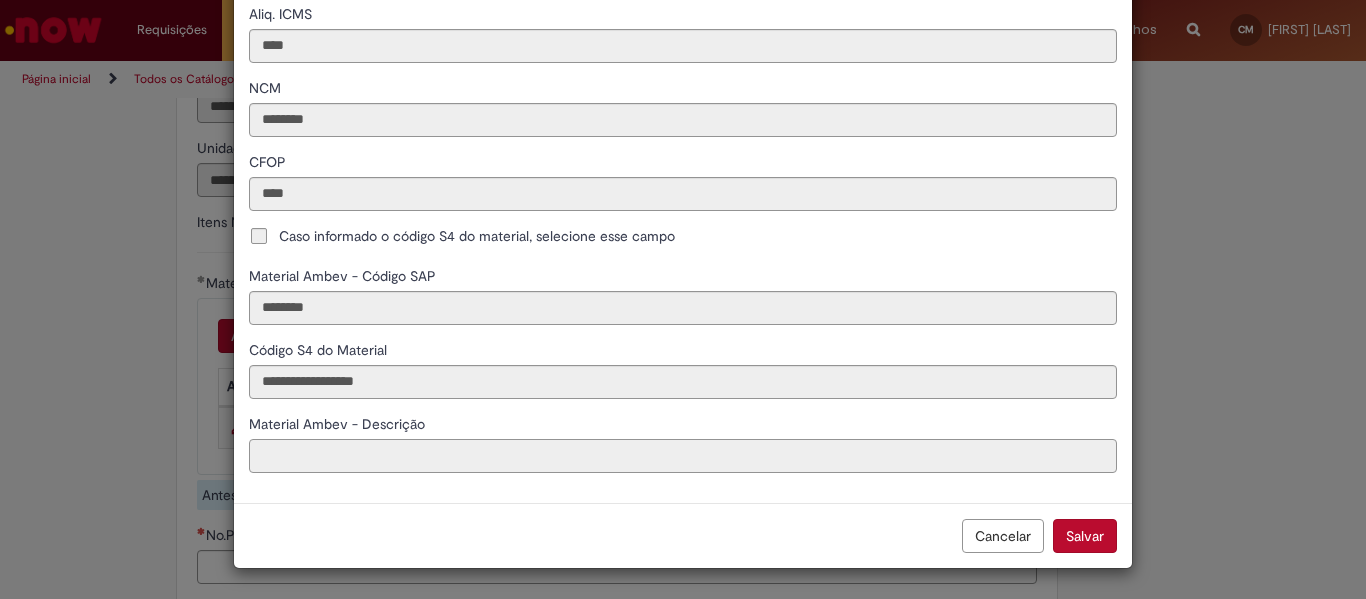 type on "**********" 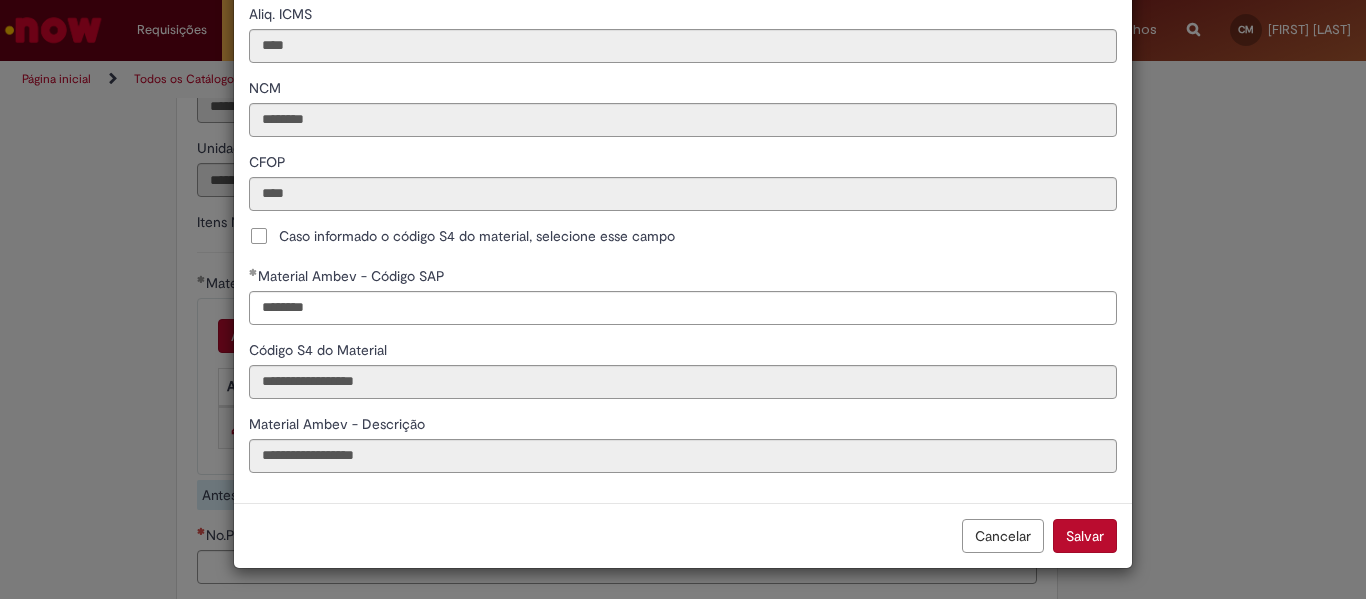 click on "Caso informado o código S4 do material, selecione esse campo" at bounding box center [477, 236] 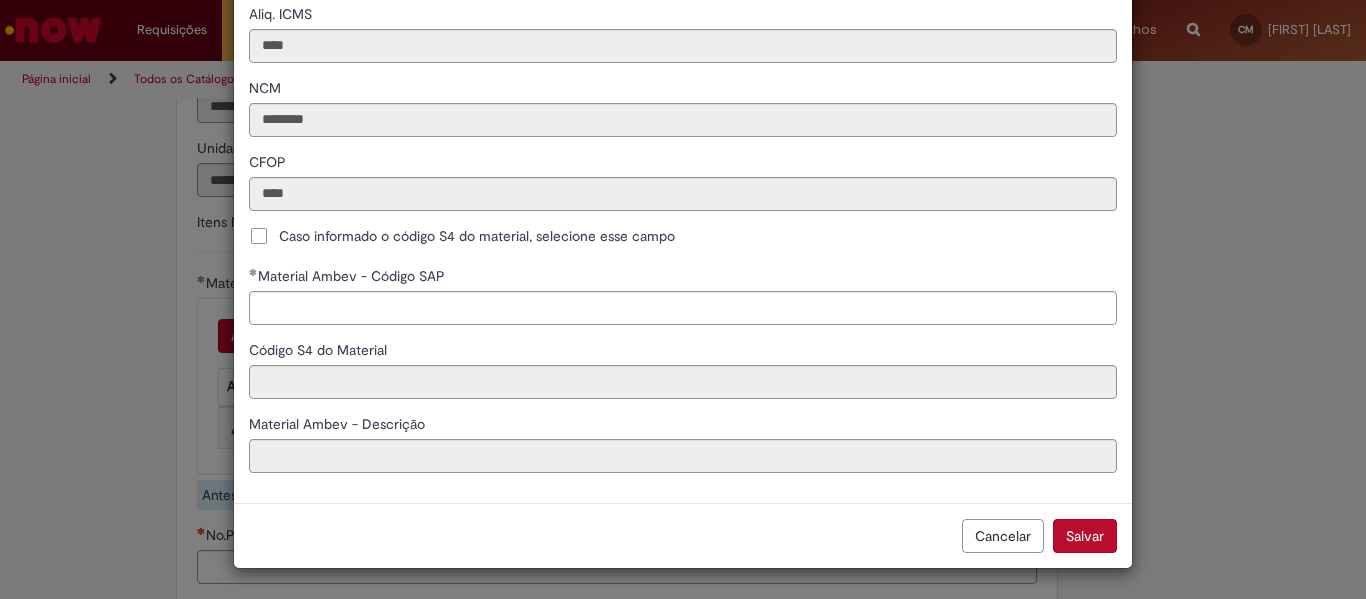 scroll, scrollTop: 469, scrollLeft: 0, axis: vertical 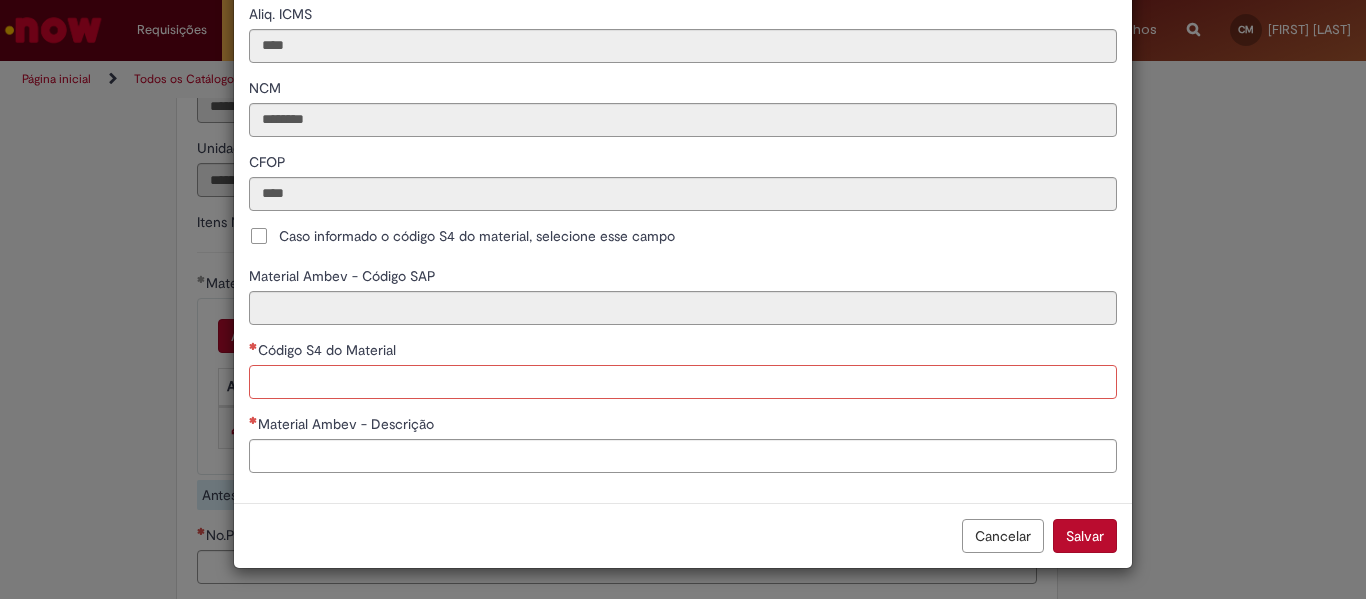 click on "Código S4 do Material" at bounding box center [683, 382] 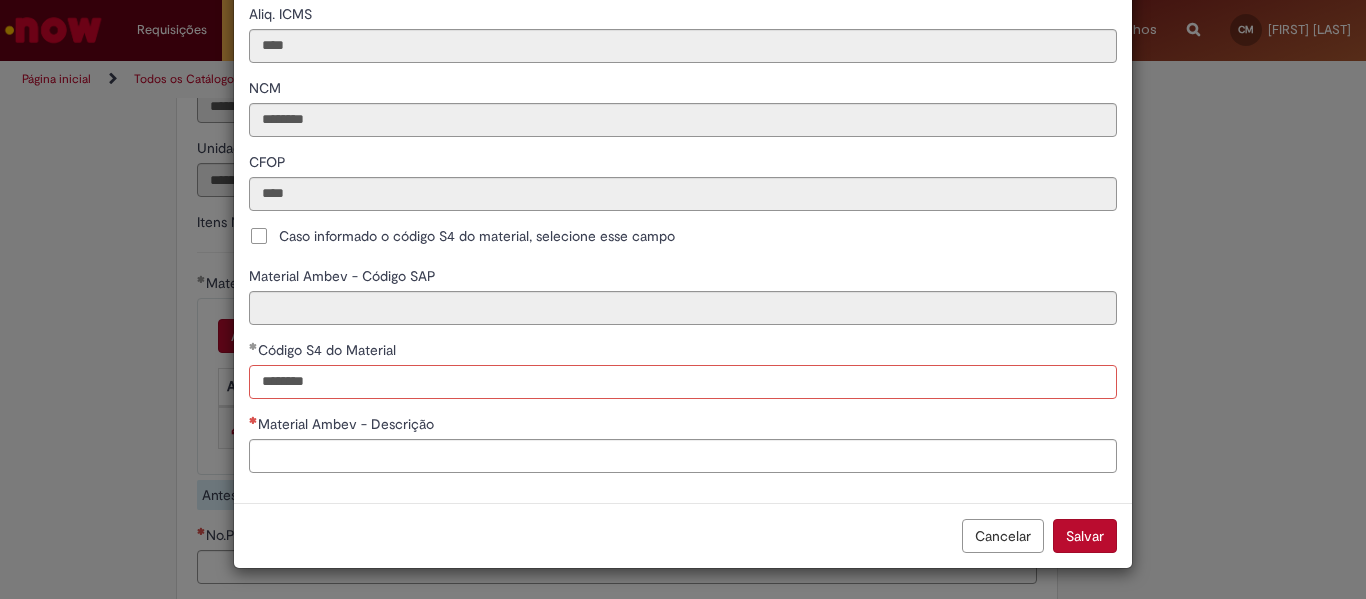 type on "********" 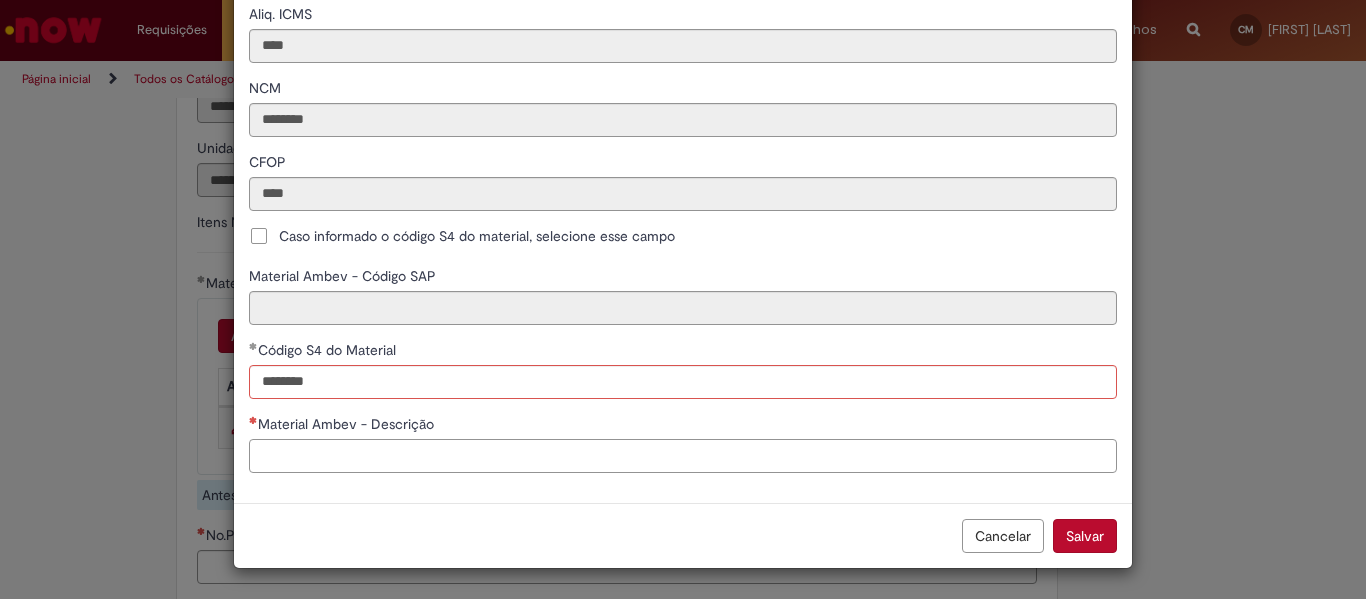 click on "Material Ambev - Descrição" at bounding box center (683, 456) 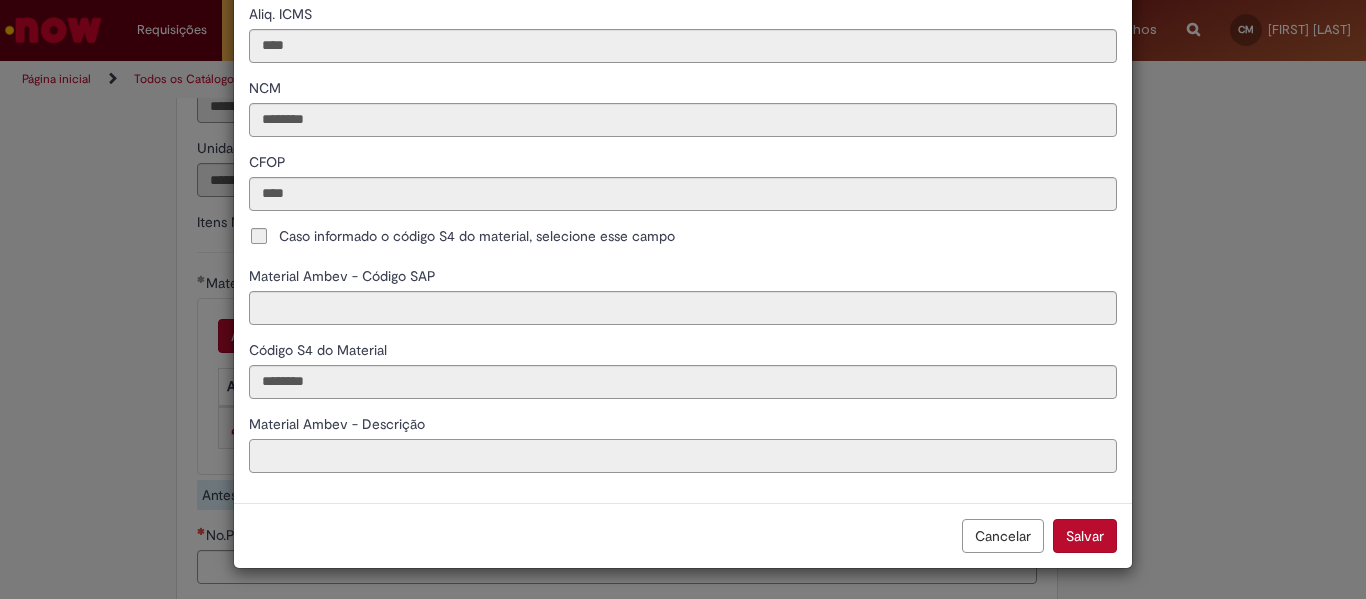 type on "**********" 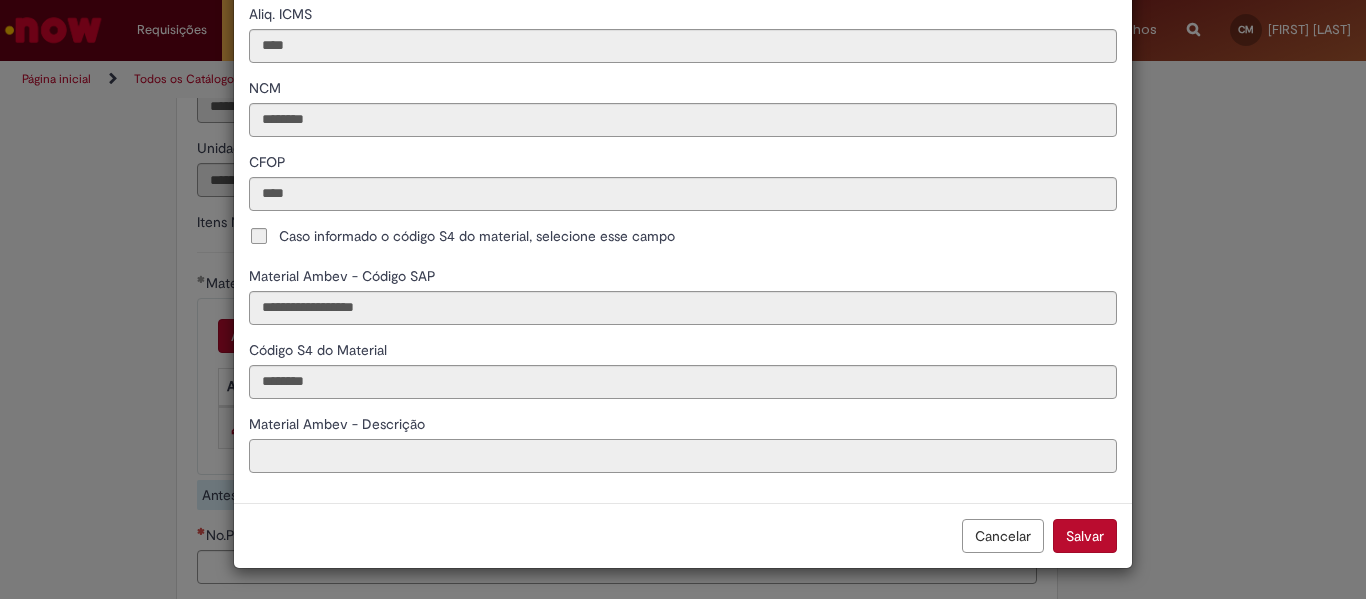 type on "**********" 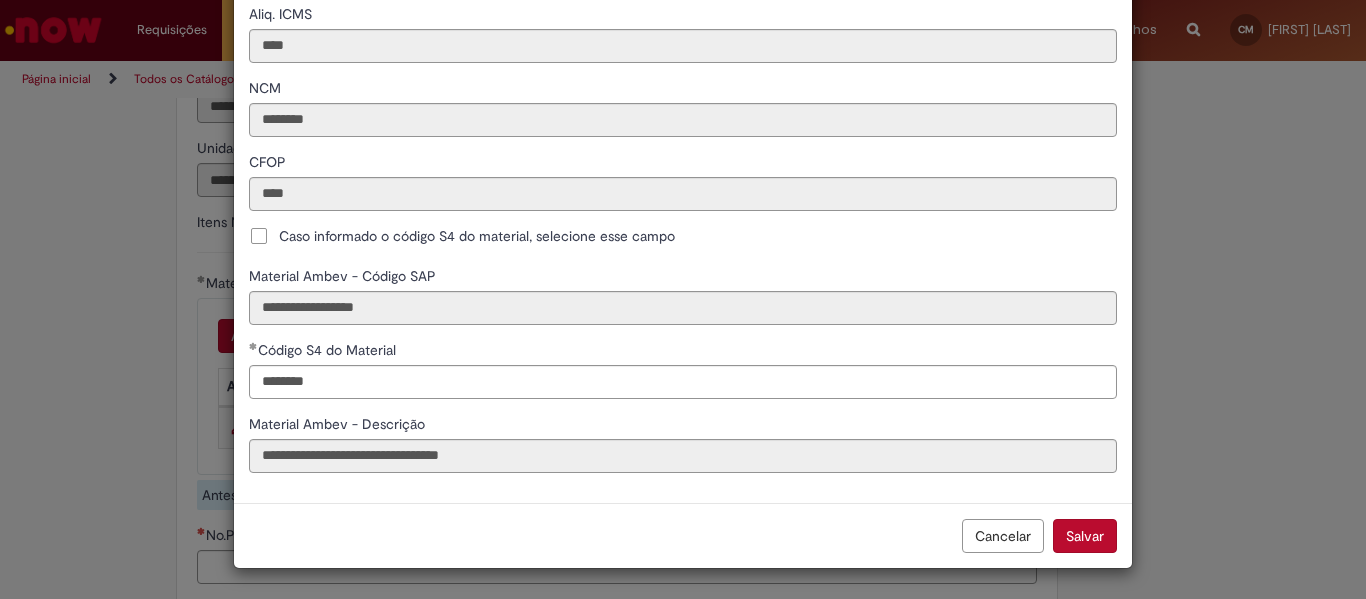 click on "Salvar" at bounding box center [1085, 536] 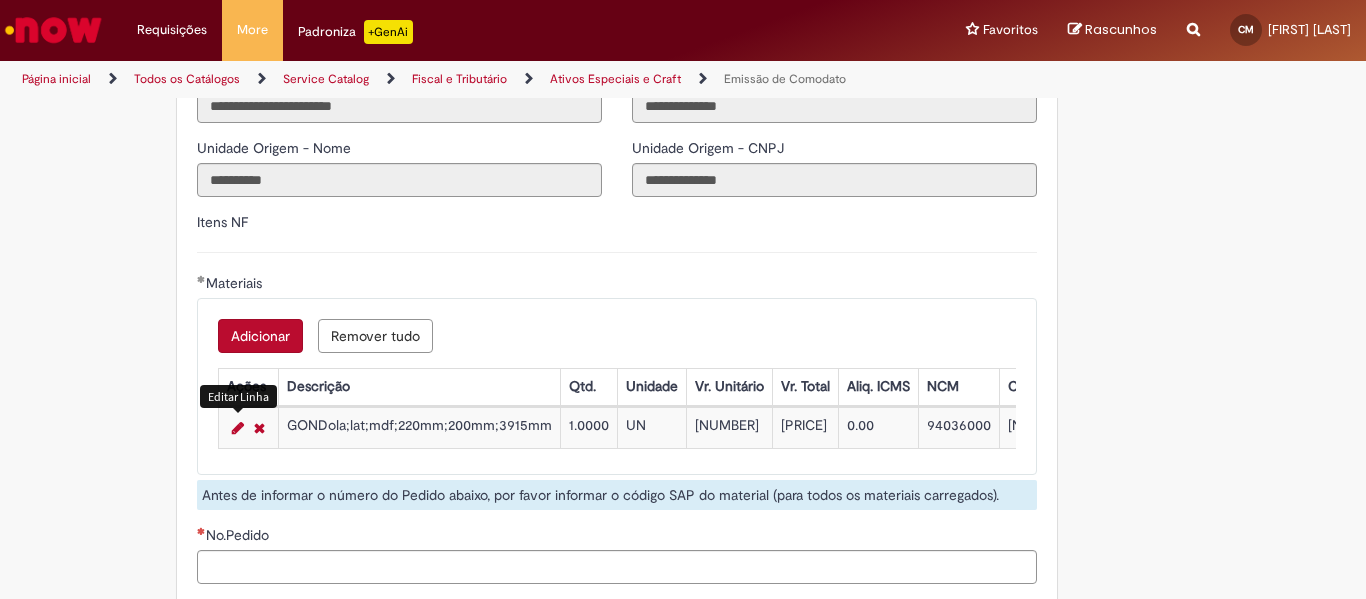scroll, scrollTop: 2500, scrollLeft: 0, axis: vertical 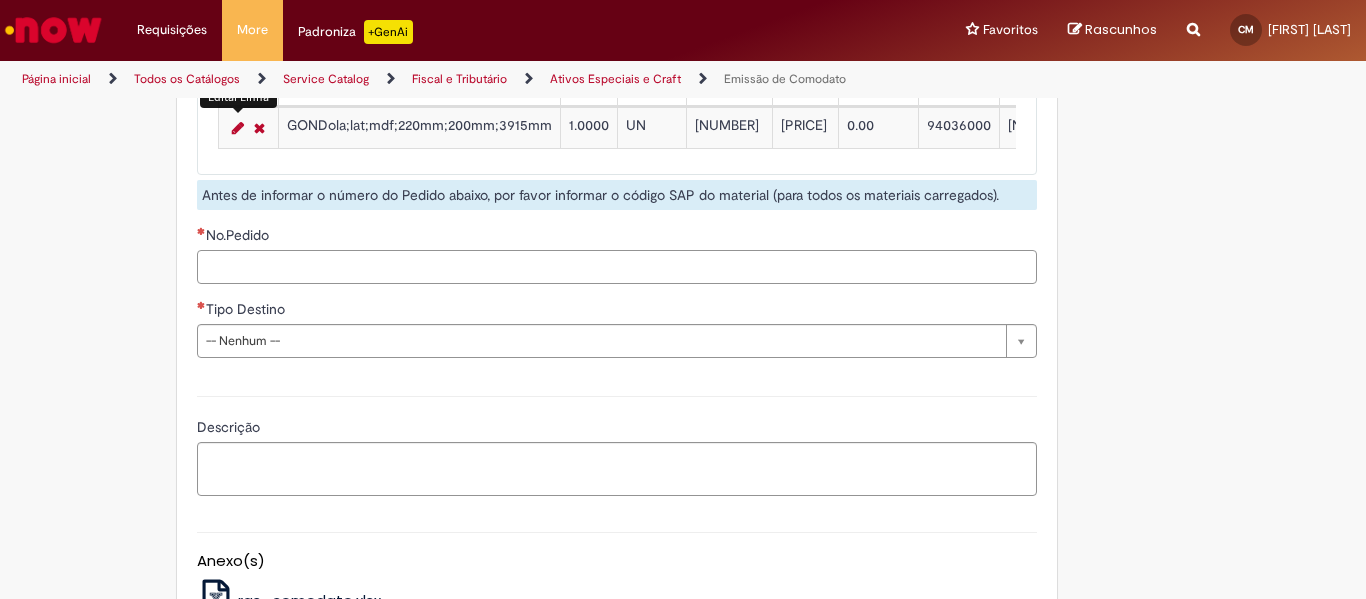 click on "No.Pedido" at bounding box center (617, 267) 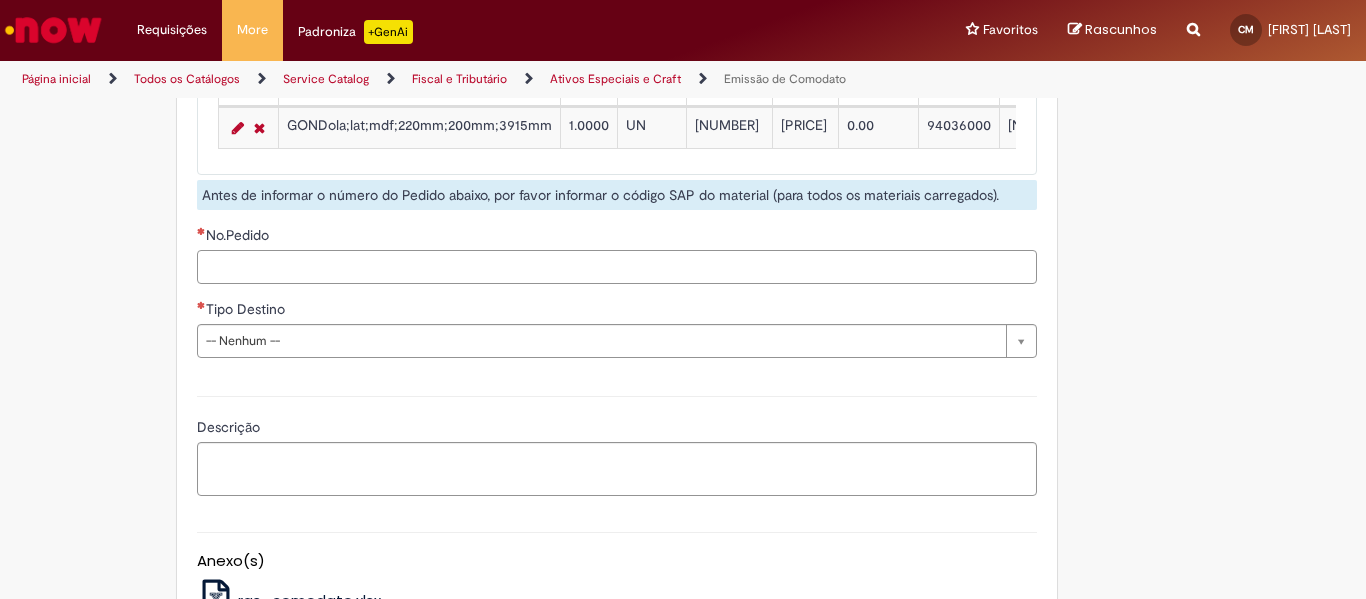 paste on "**********" 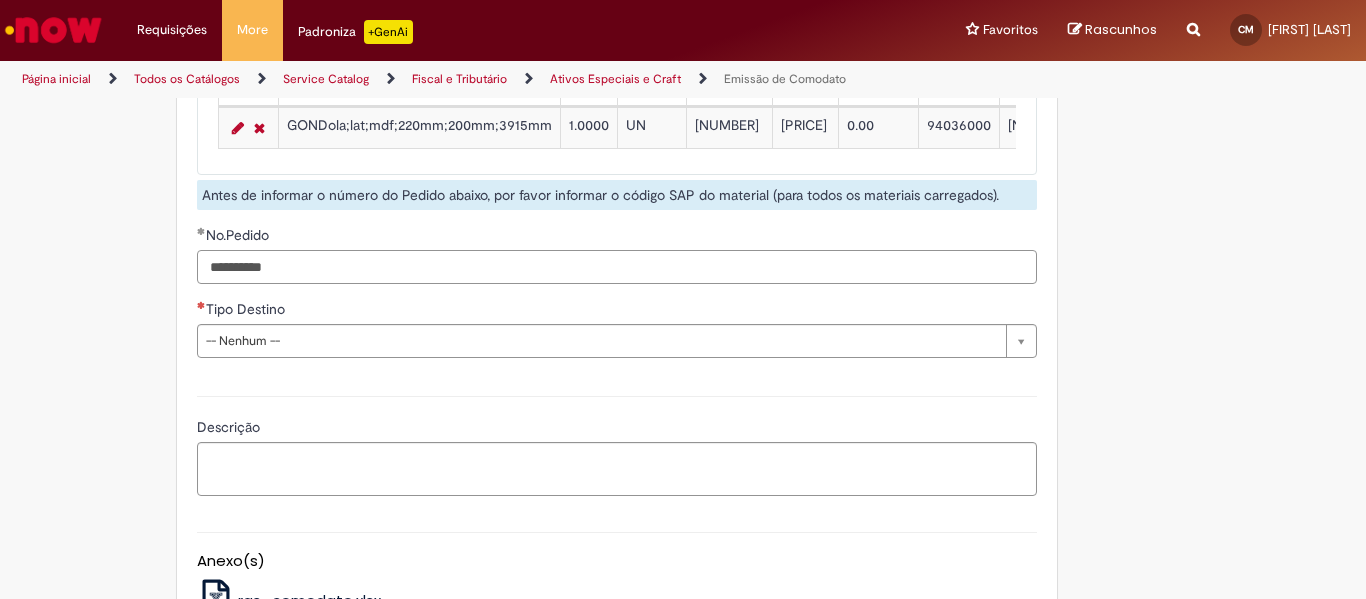 type on "**********" 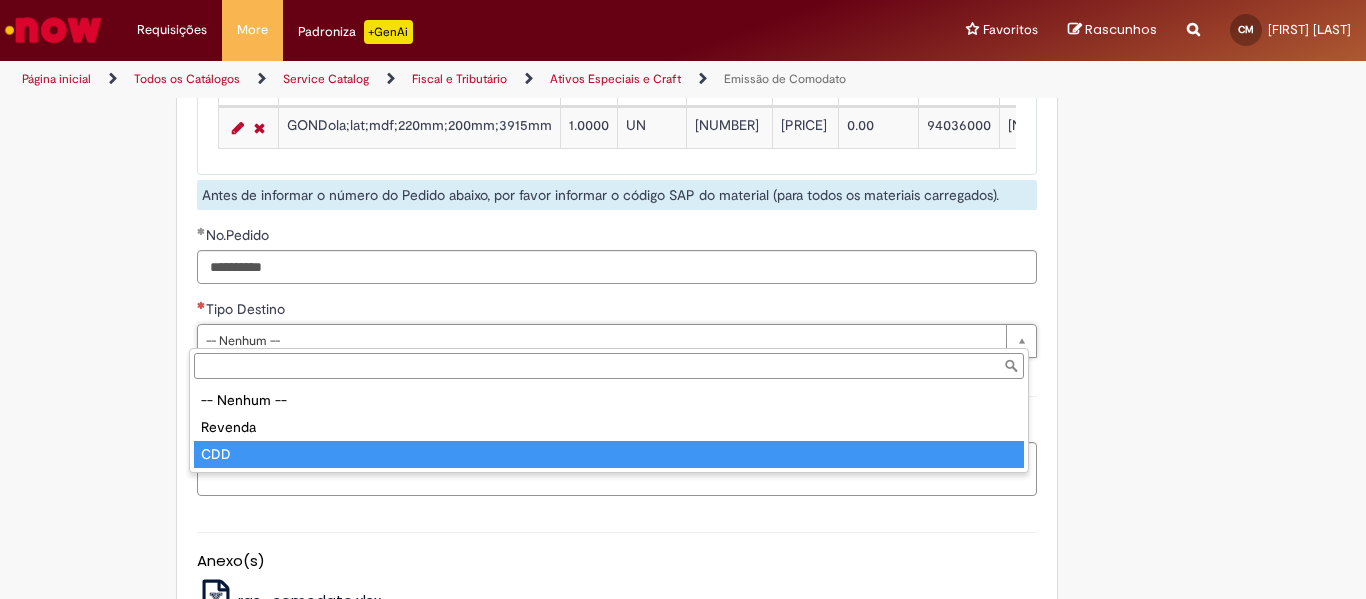 type on "***" 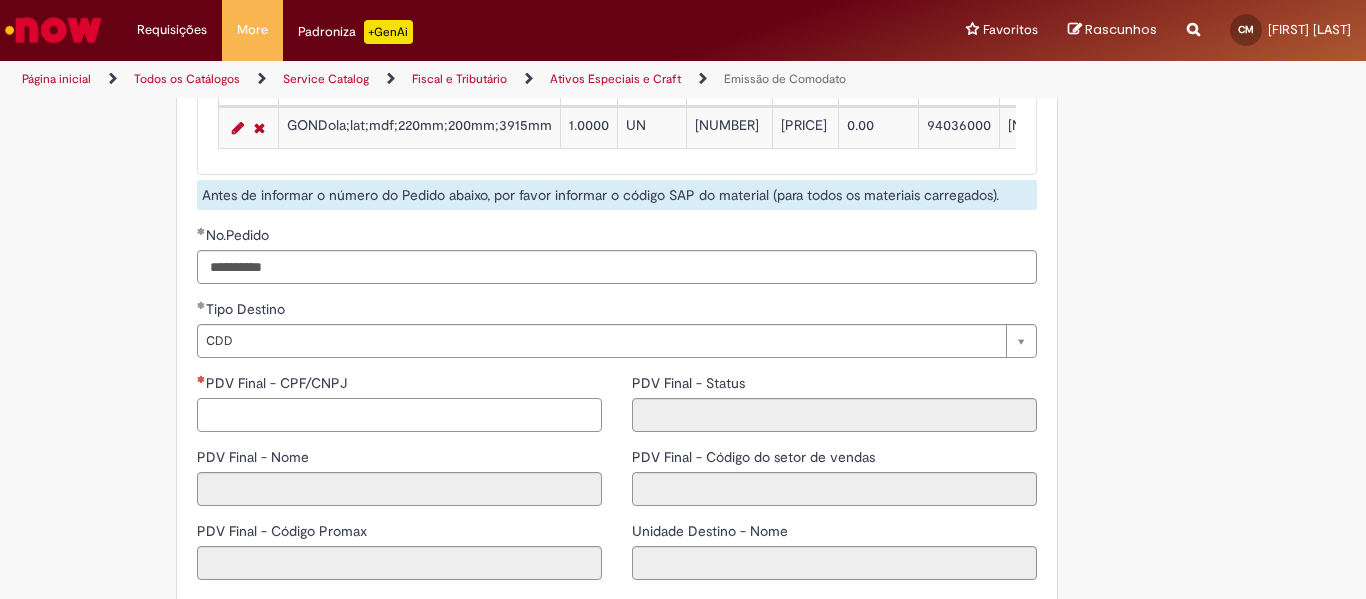 click on "PDV Final - CPF/CNPJ" at bounding box center (399, 415) 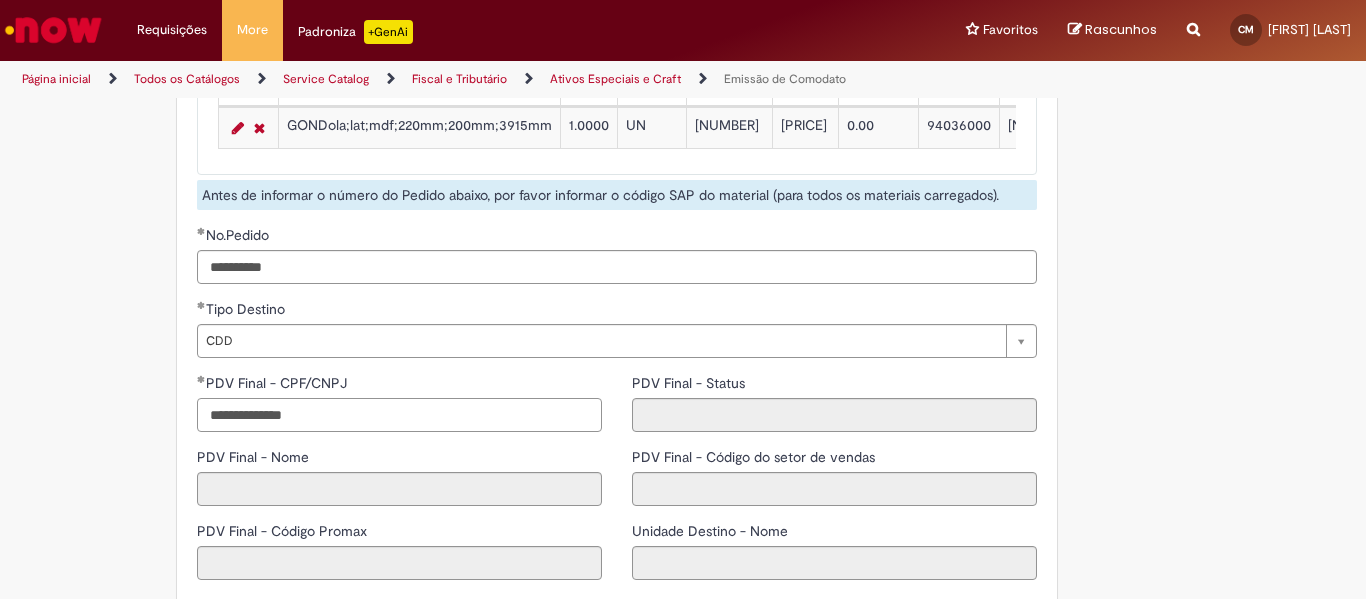 type on "**********" 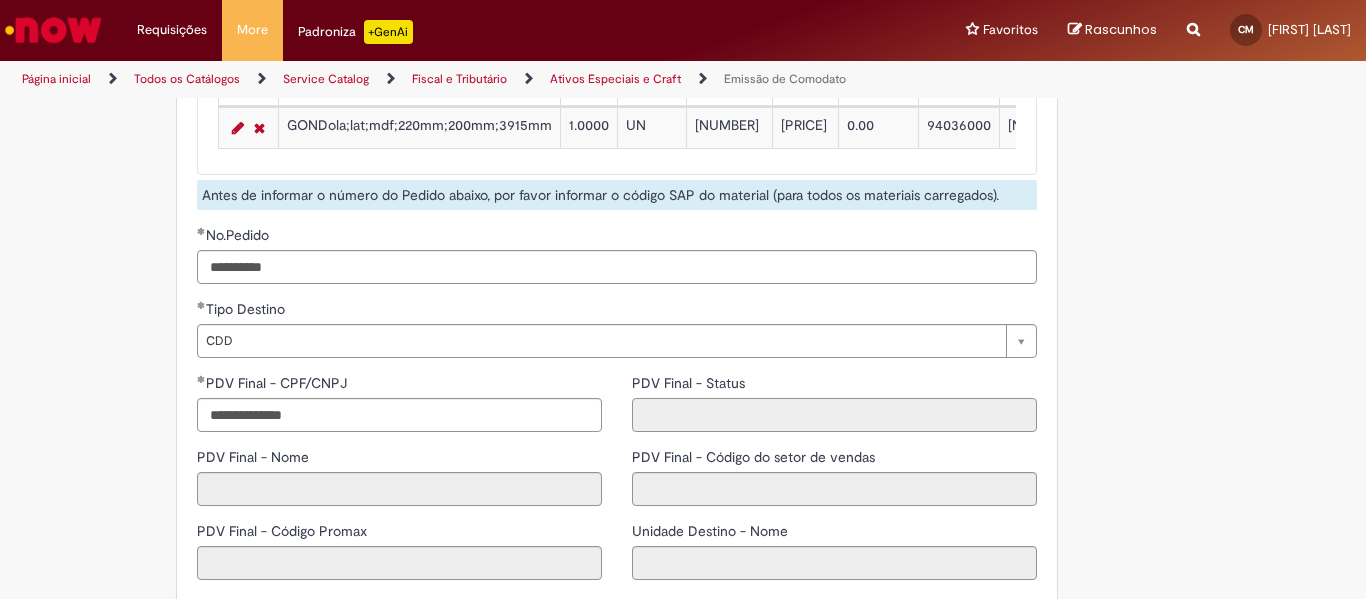 click on "**********" at bounding box center (834, 521) 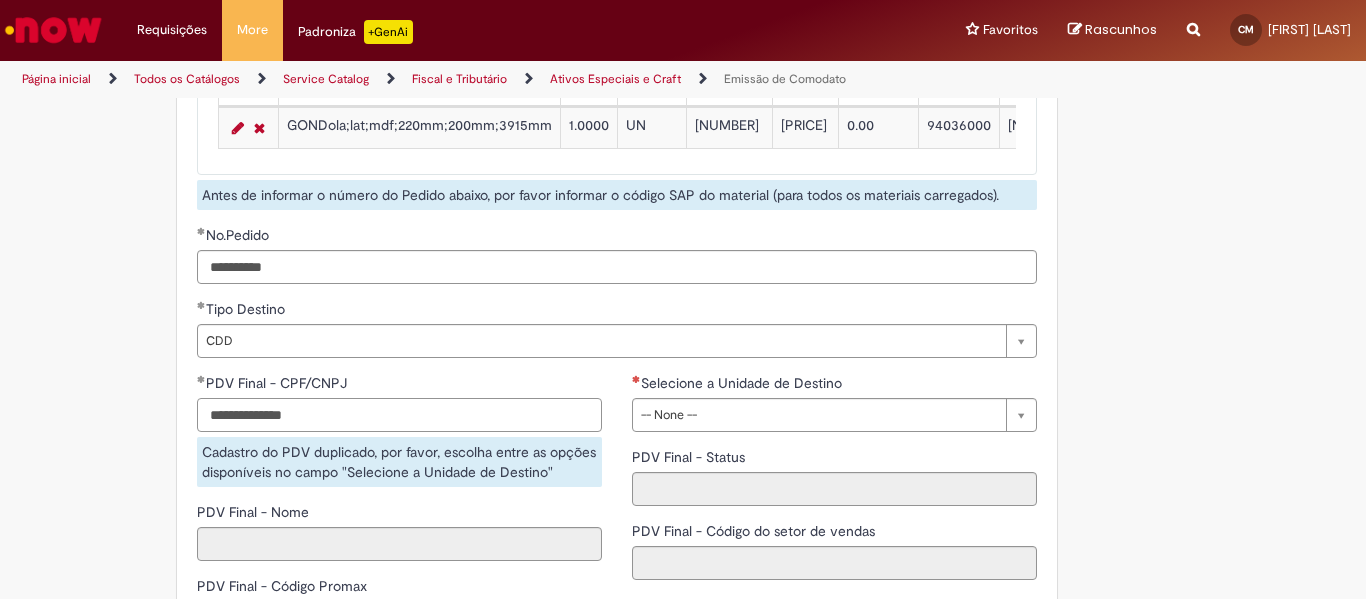 click on "**********" at bounding box center [399, 415] 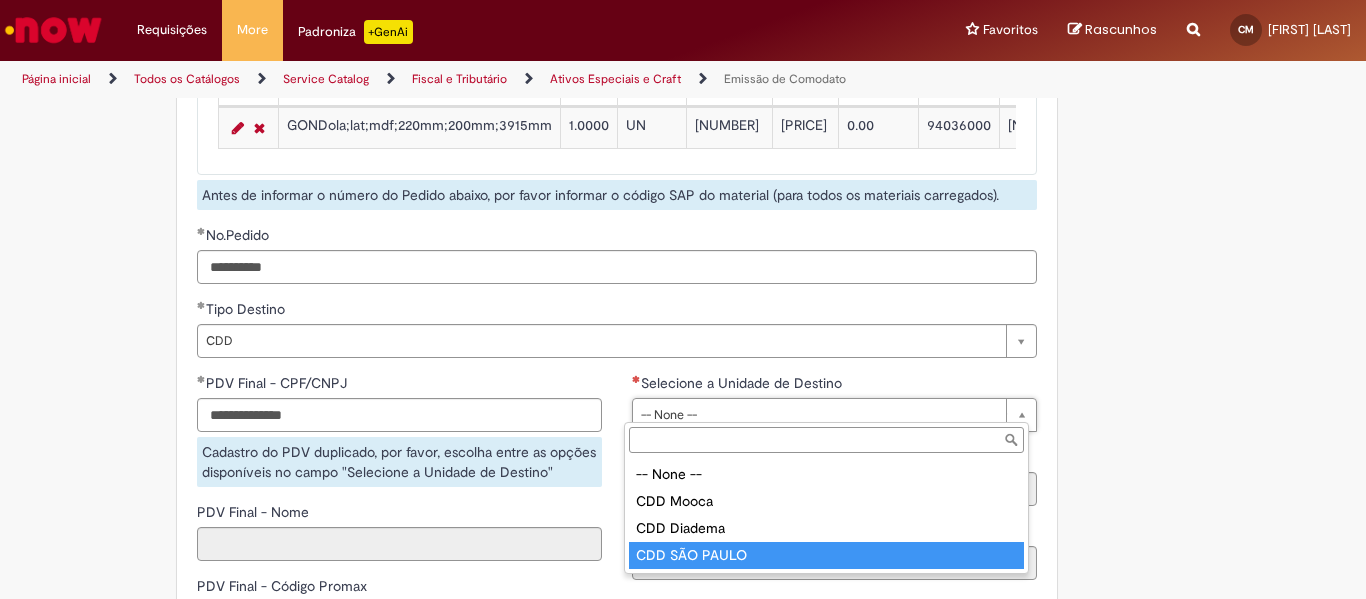 type on "**********" 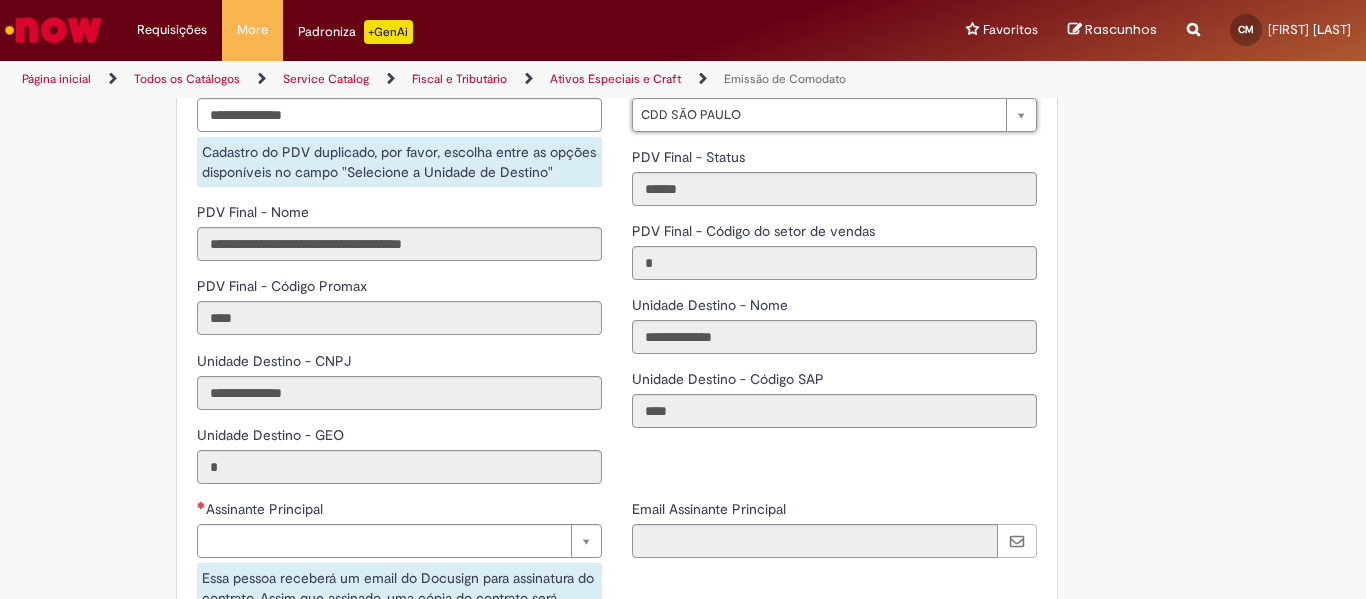 scroll, scrollTop: 2900, scrollLeft: 0, axis: vertical 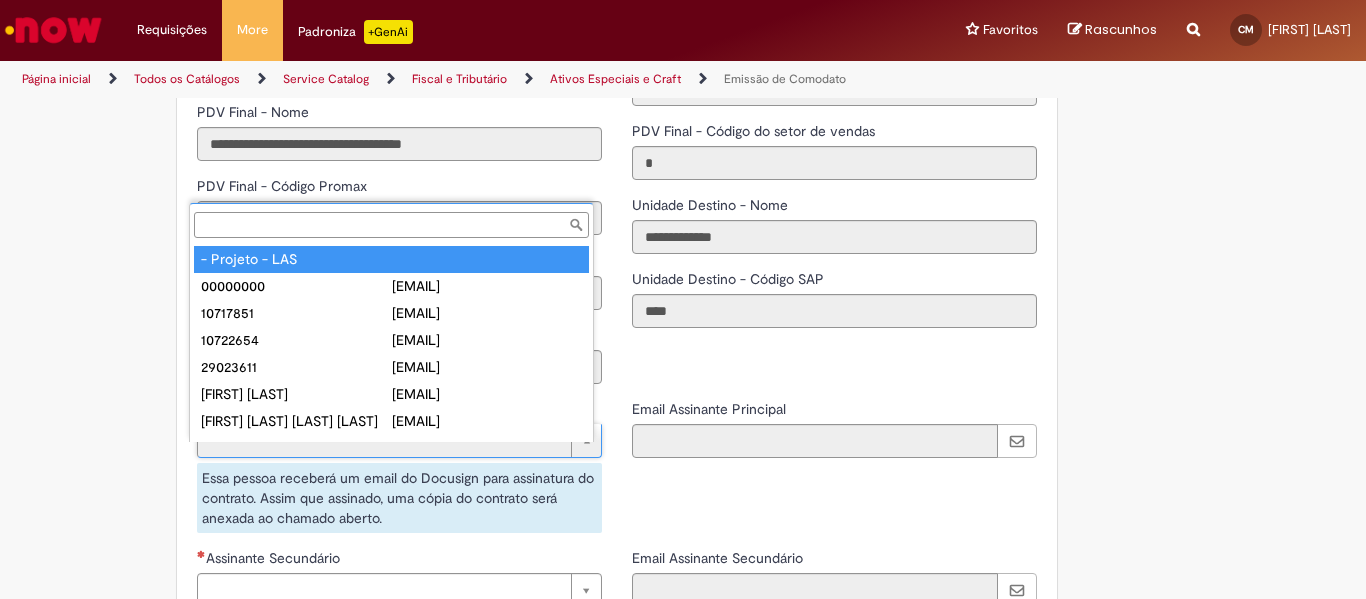 click on "Assinante Principal" at bounding box center [391, 225] 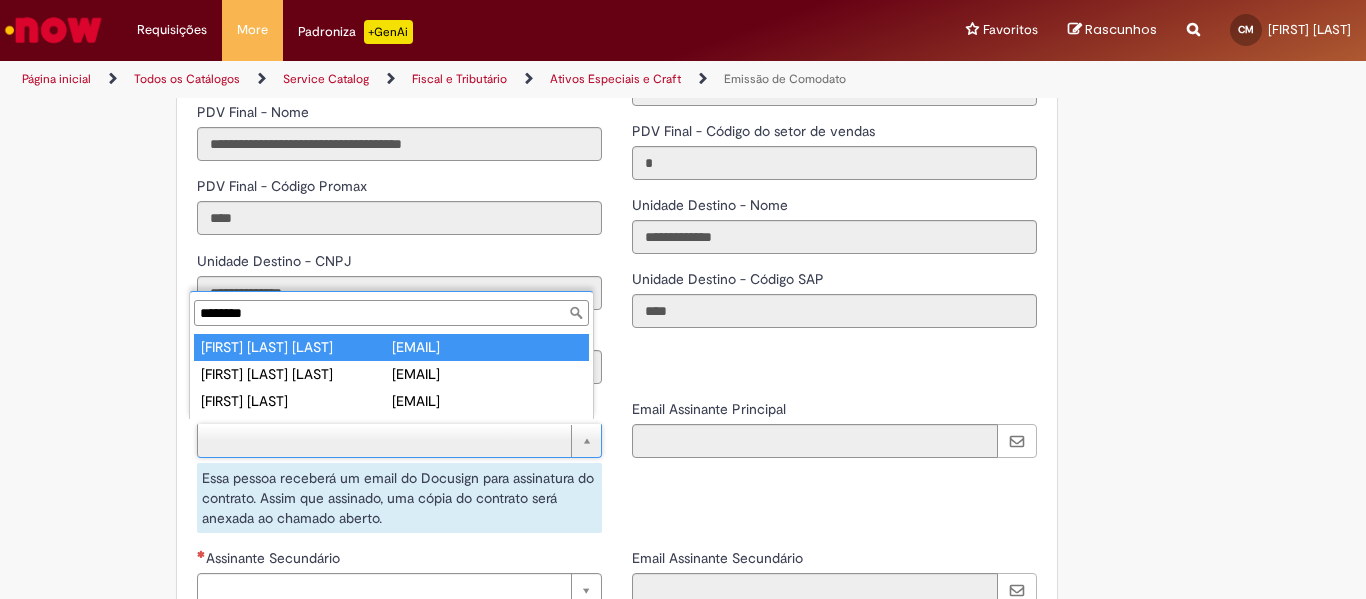 type on "********" 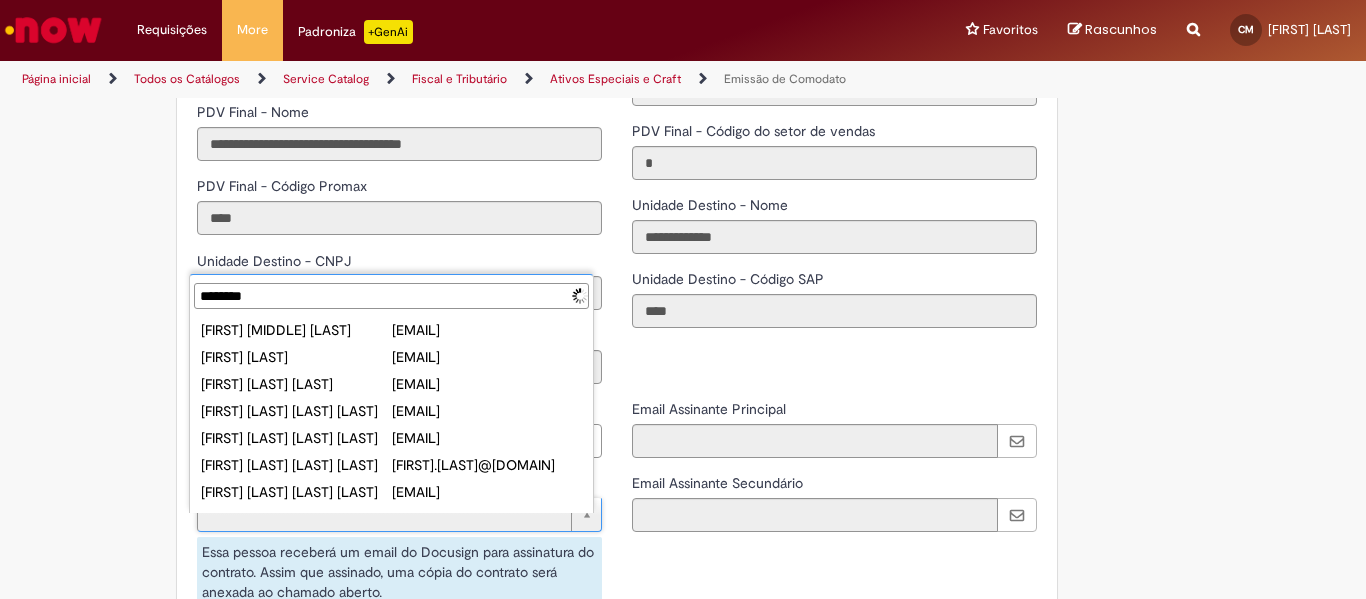 type on "*********" 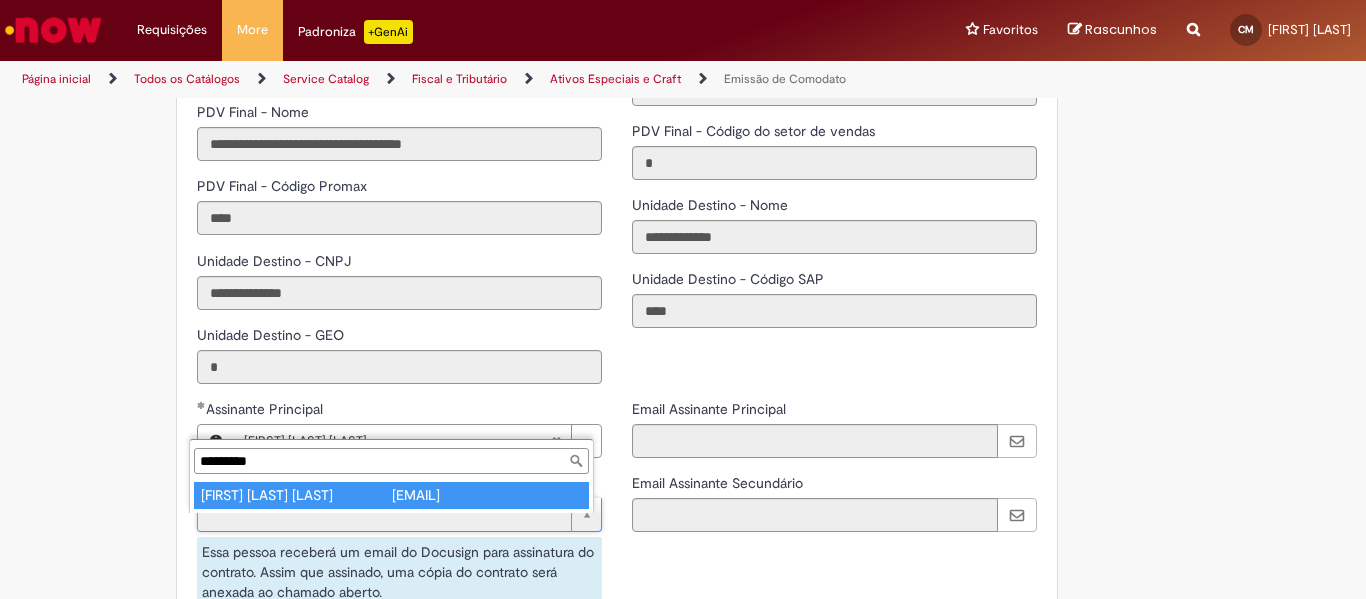 type on "**********" 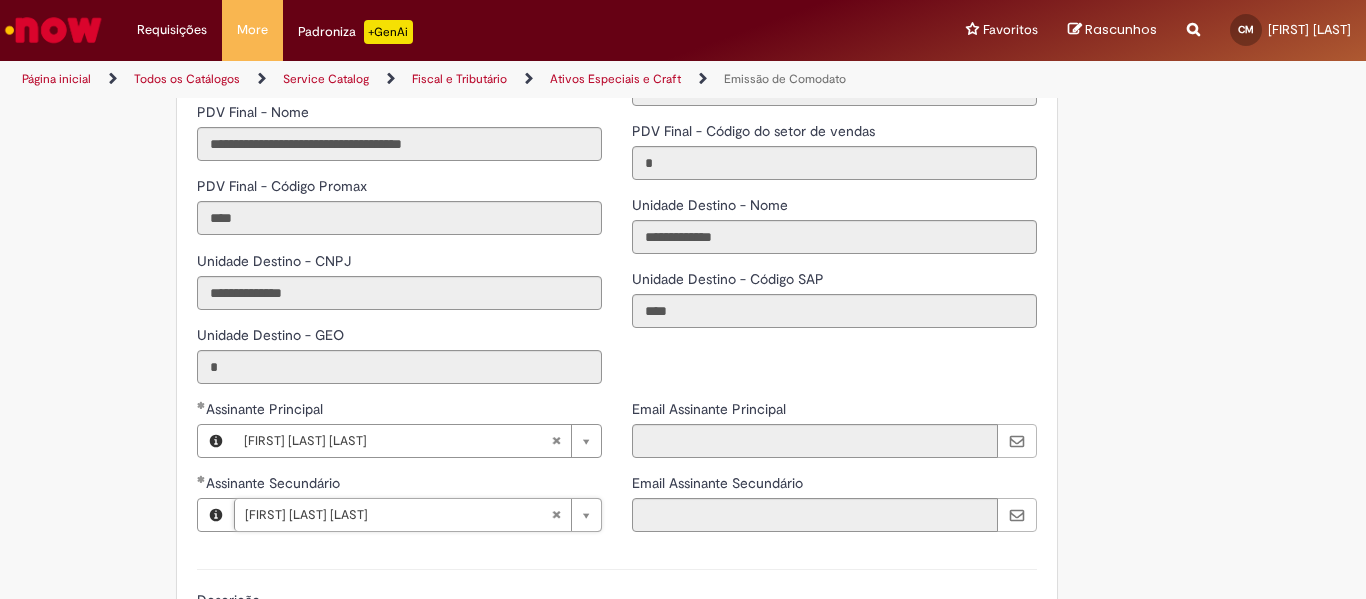 scroll, scrollTop: 3200, scrollLeft: 0, axis: vertical 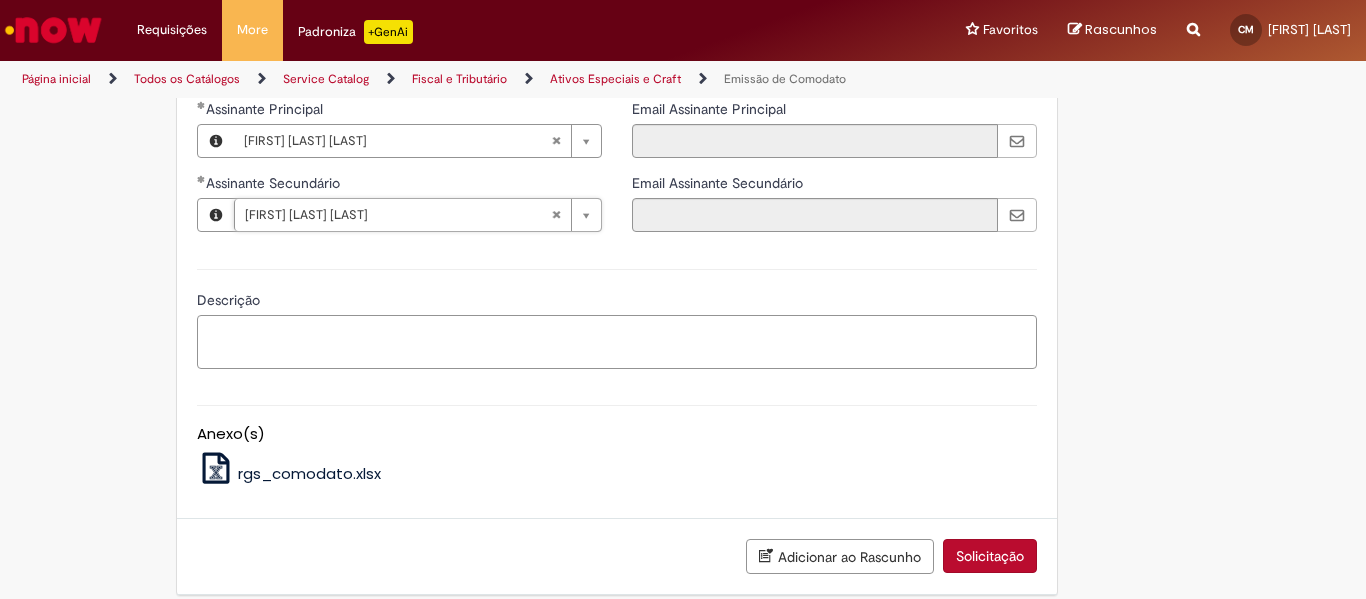 click on "Descrição" at bounding box center [617, 342] 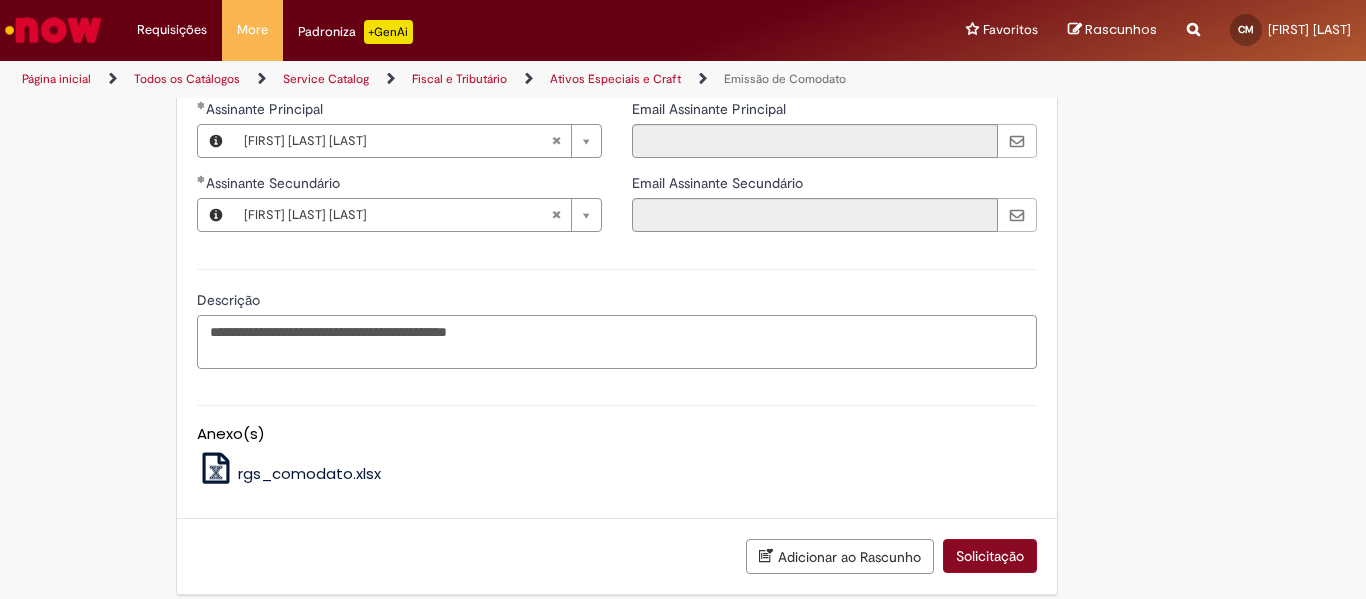 type on "**********" 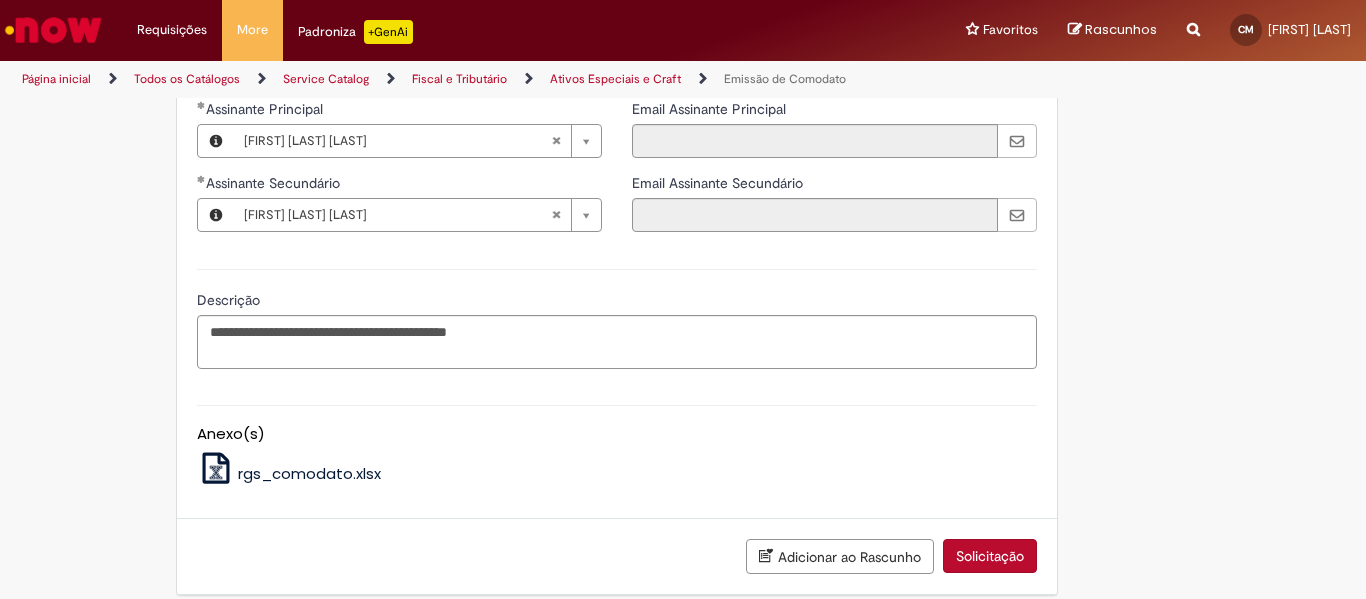 click on "Solicitação" at bounding box center [990, 556] 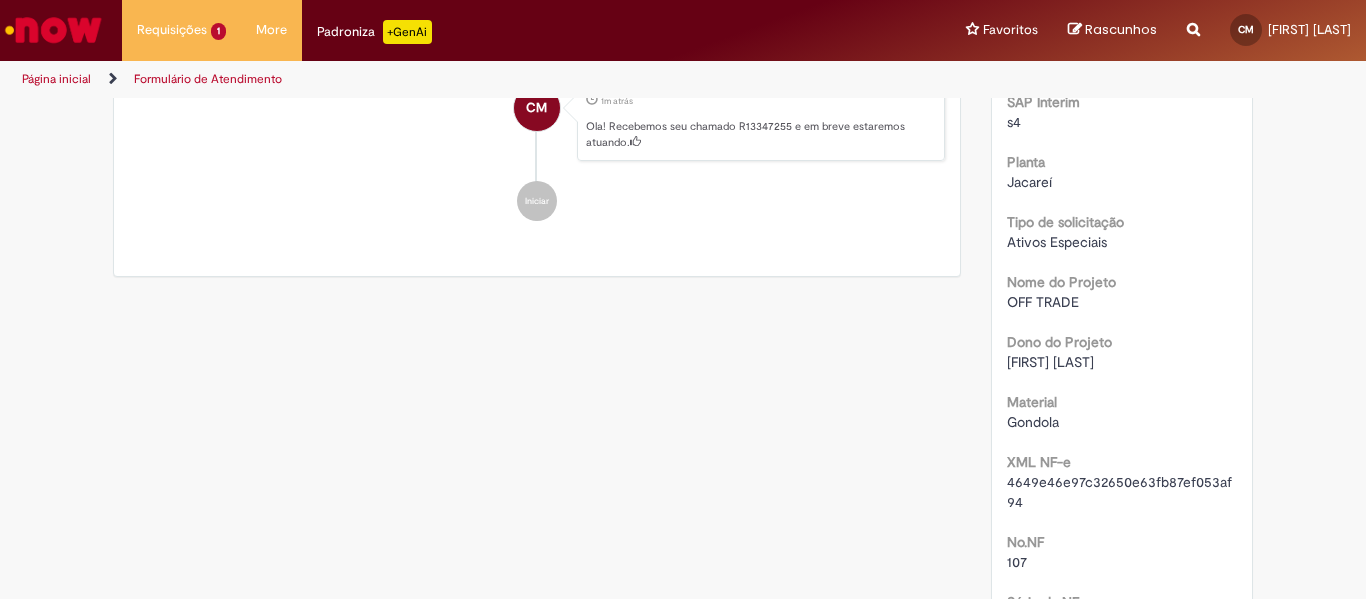 scroll, scrollTop: 0, scrollLeft: 0, axis: both 